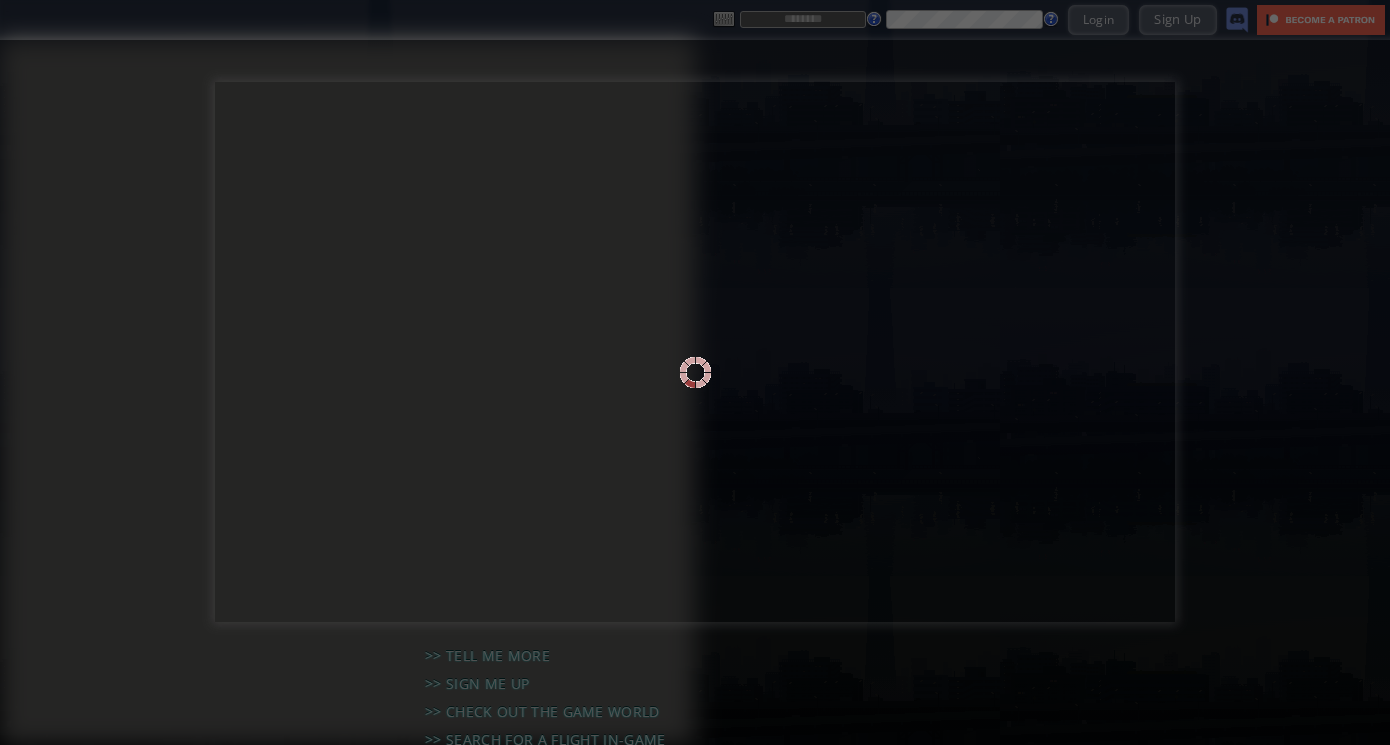 scroll, scrollTop: 0, scrollLeft: 0, axis: both 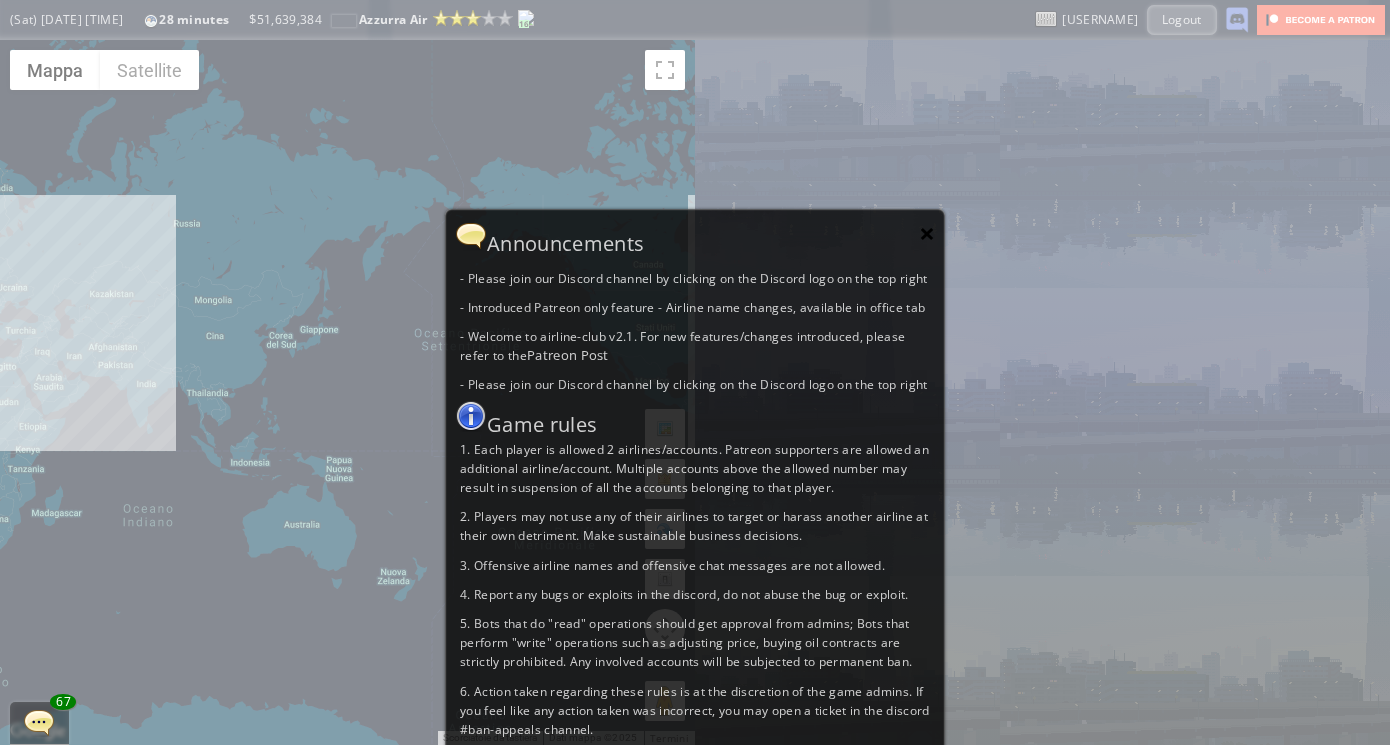 click on "×" at bounding box center (927, 233) 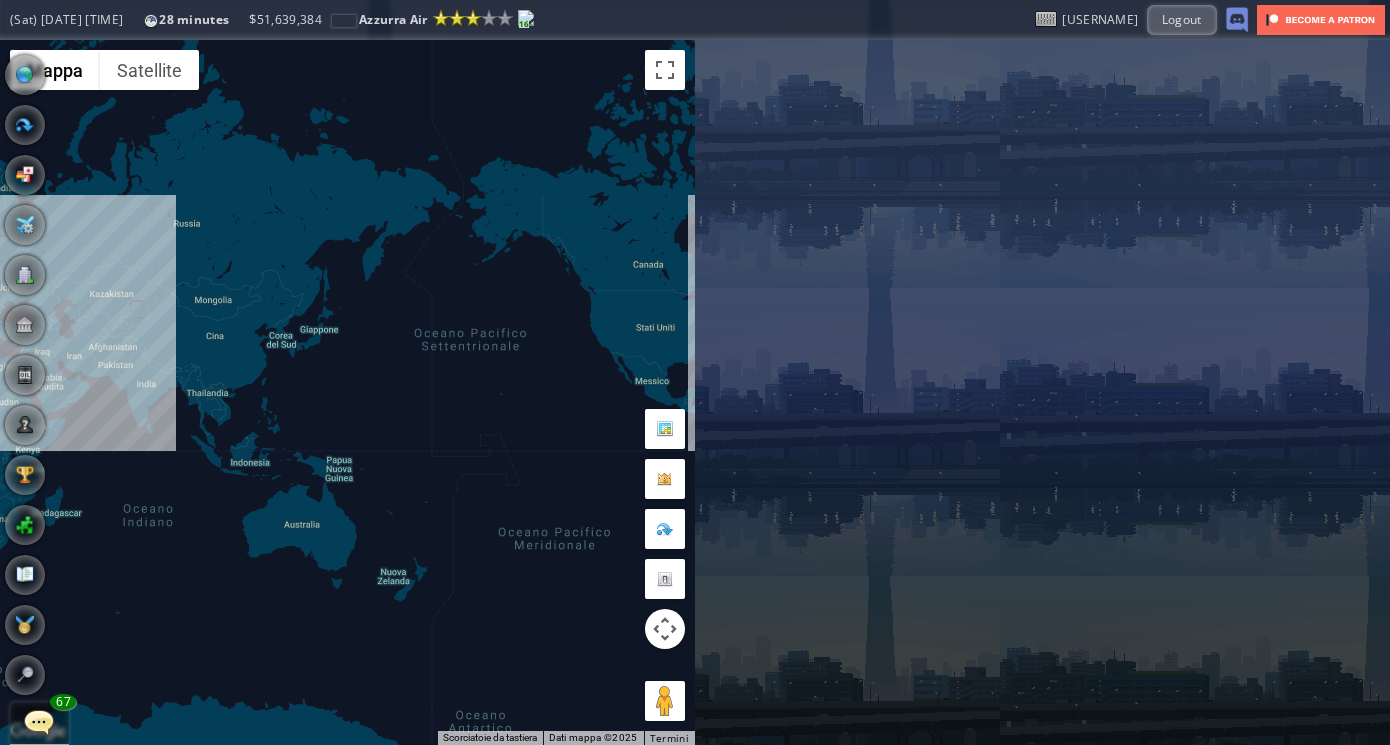 click at bounding box center (39, 722) 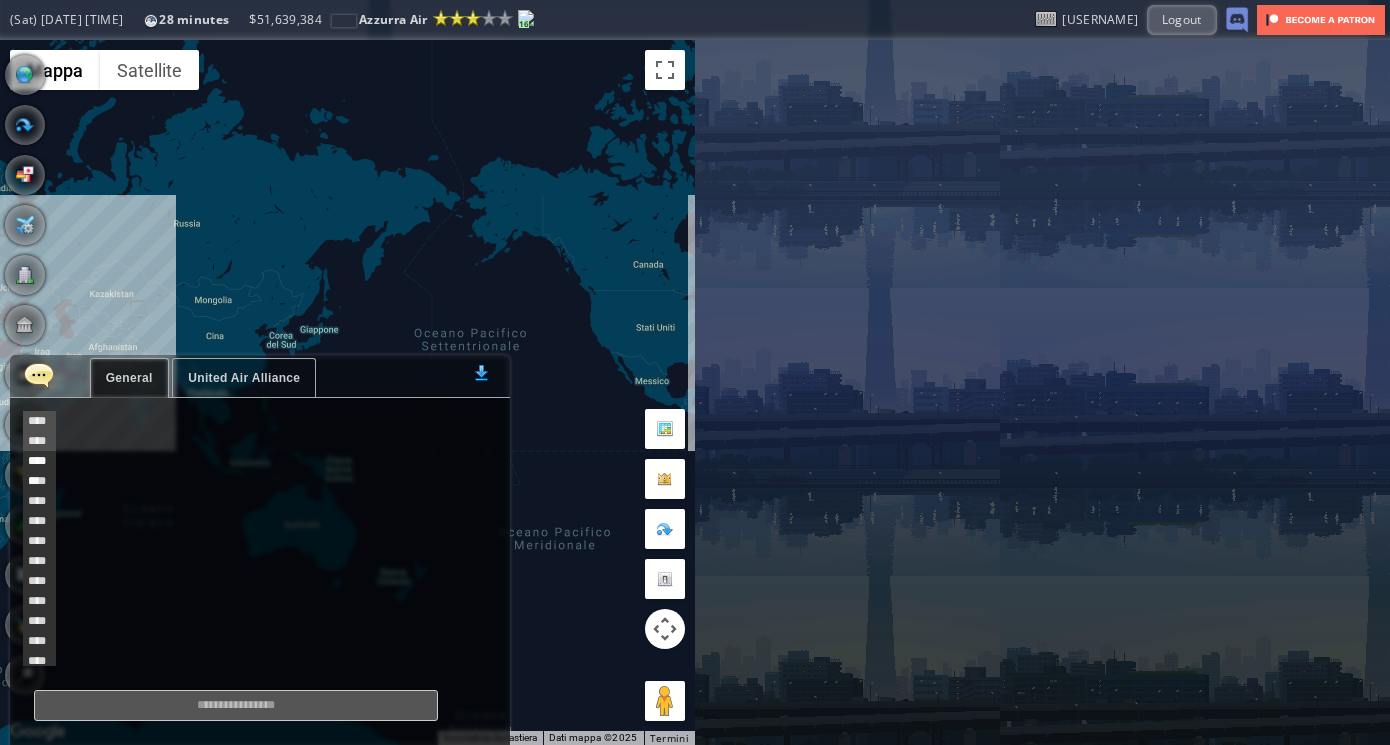 scroll, scrollTop: 638, scrollLeft: 0, axis: vertical 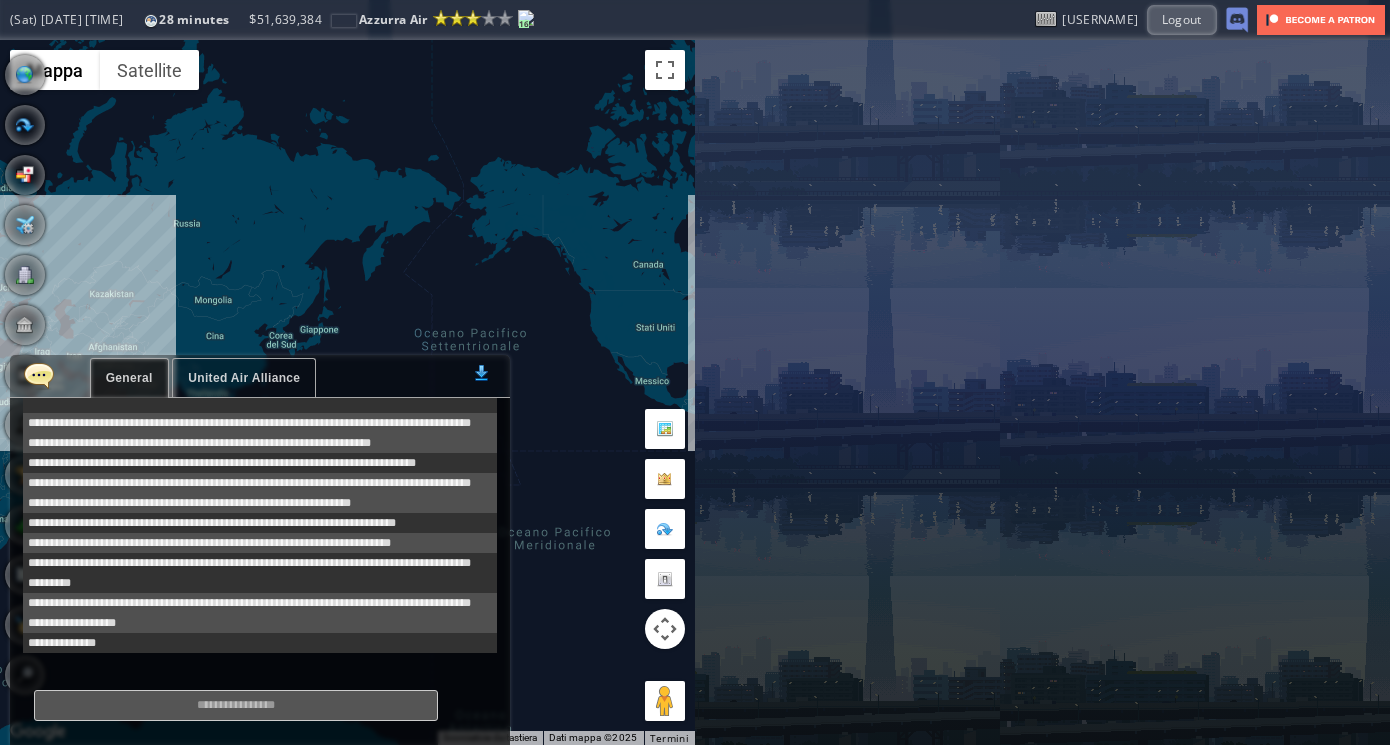click on "United Air Alliance" at bounding box center (244, 378) 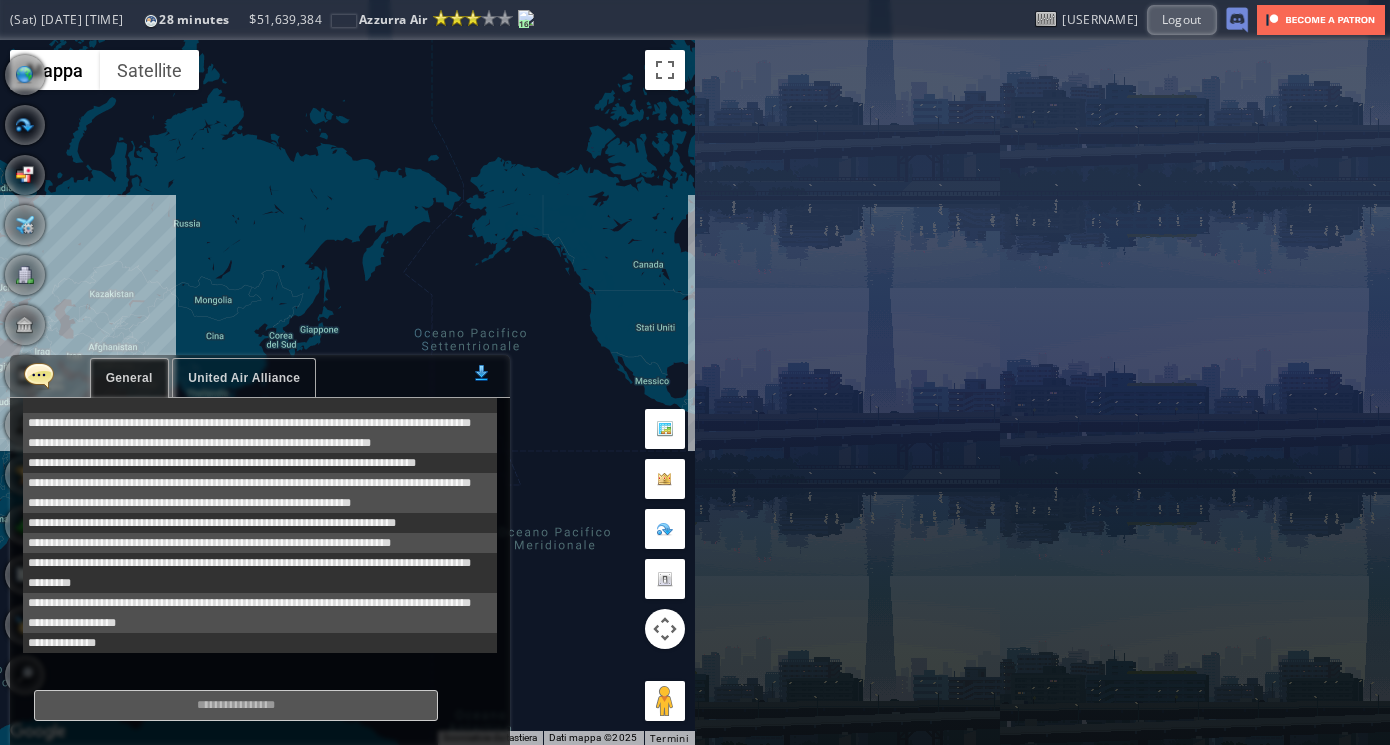 scroll, scrollTop: 100, scrollLeft: 0, axis: vertical 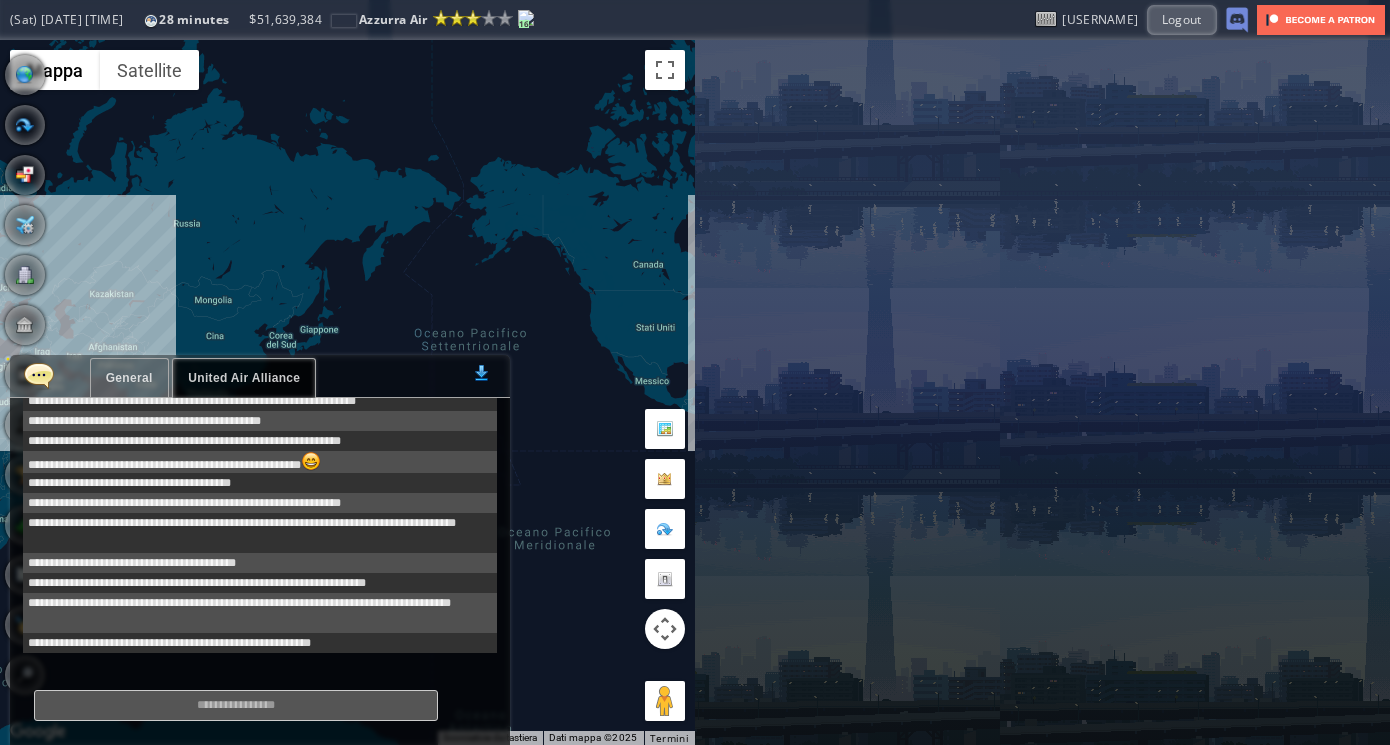 click at bounding box center (39, 375) 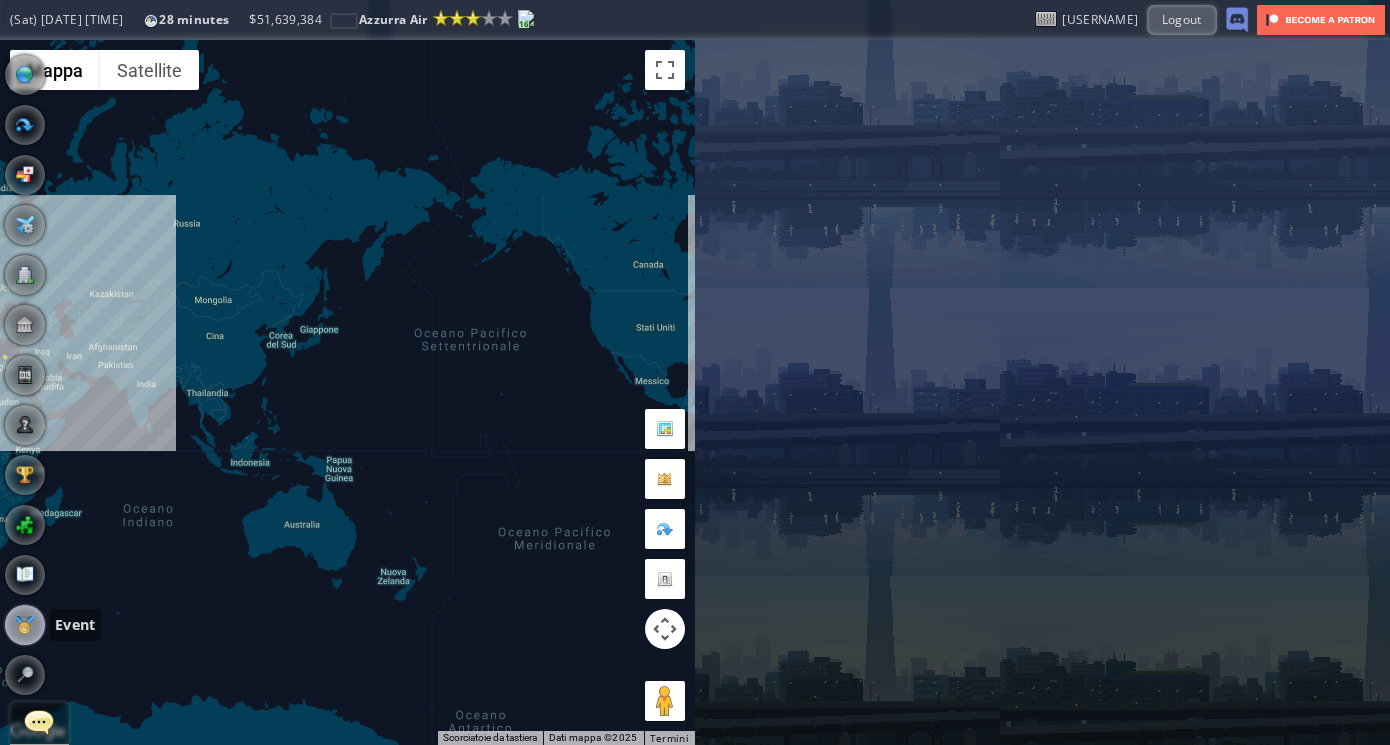 click at bounding box center (25, 625) 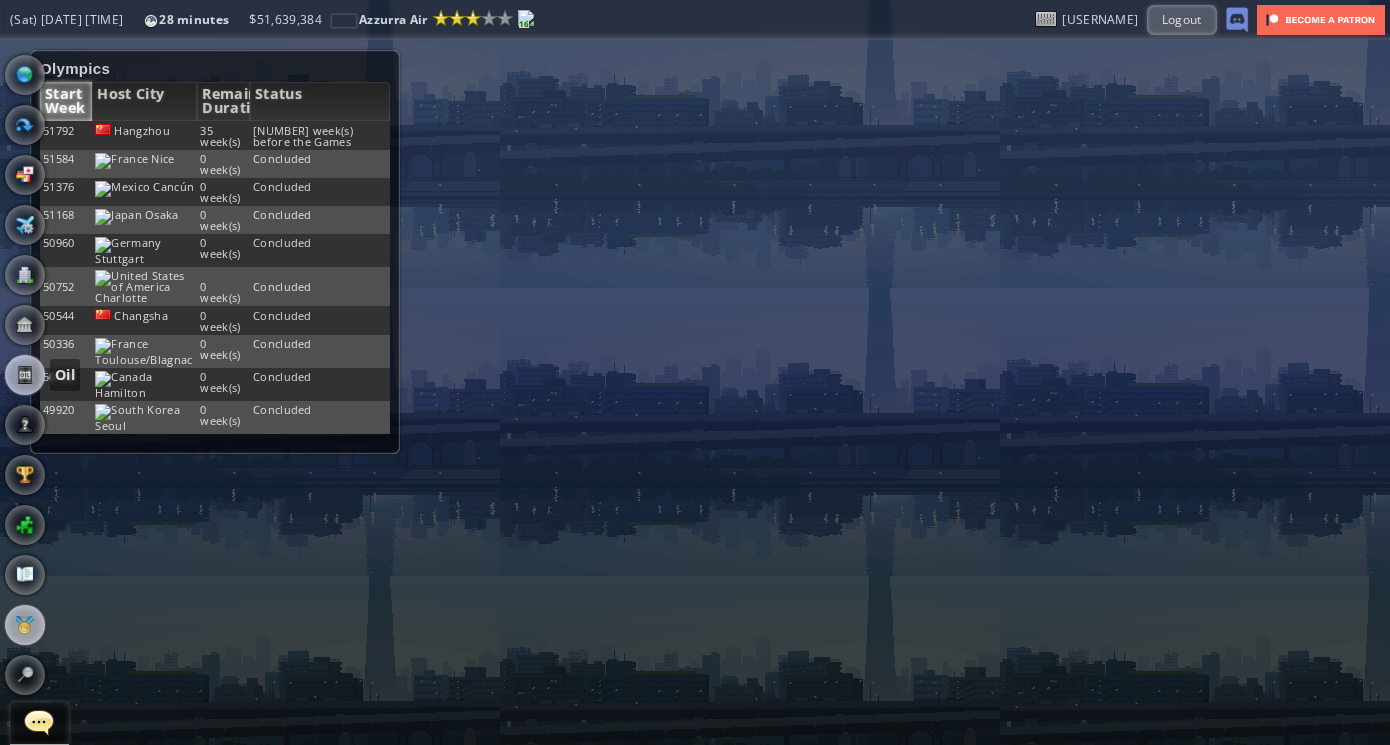 click at bounding box center (25, 375) 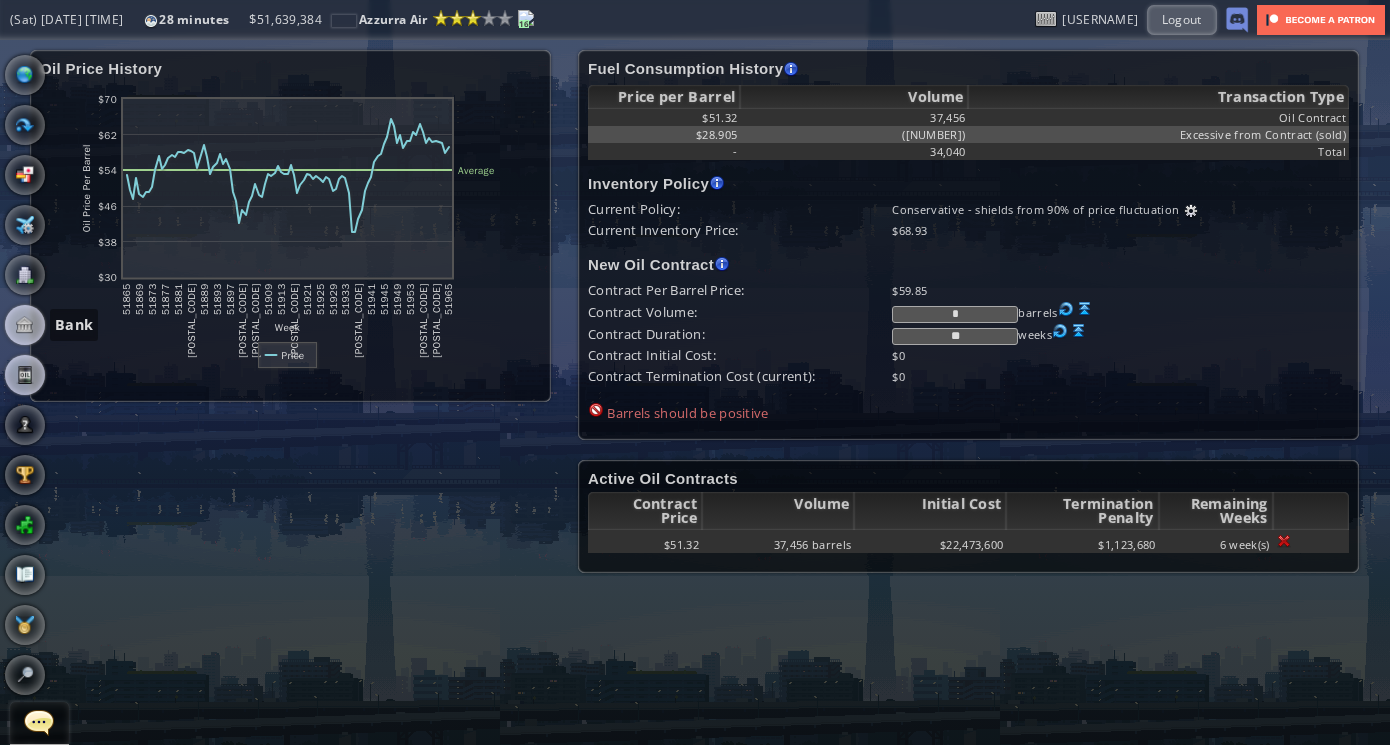 click at bounding box center (25, 325) 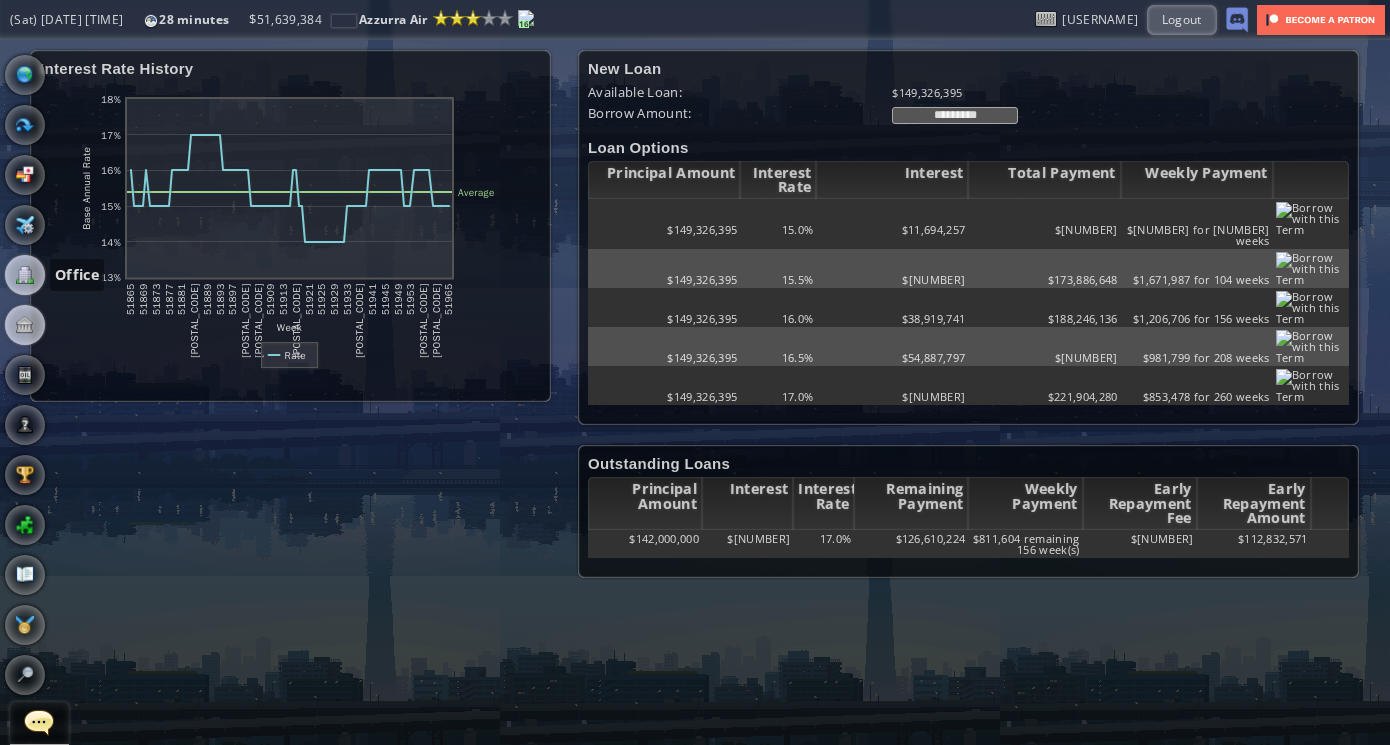 click at bounding box center [25, 275] 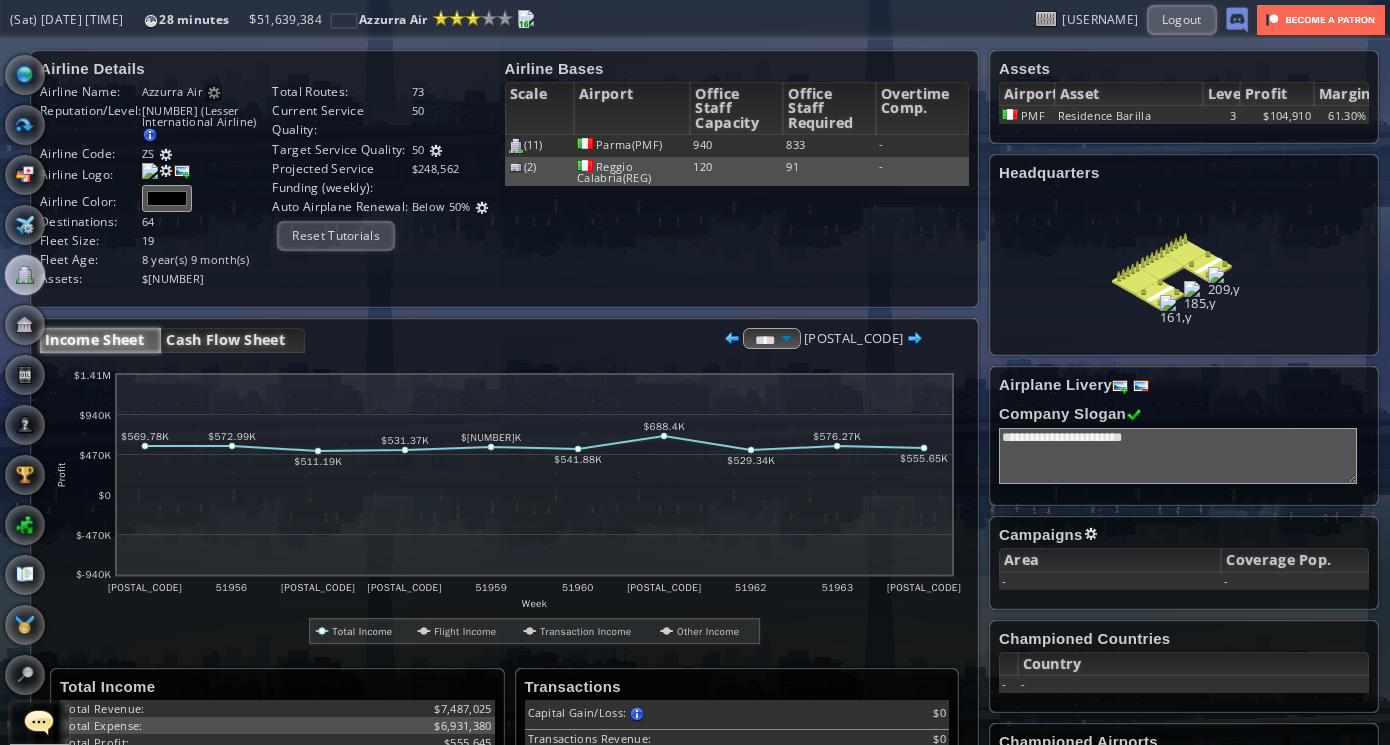 click on "Cash Flow Sheet" at bounding box center (233, 340) 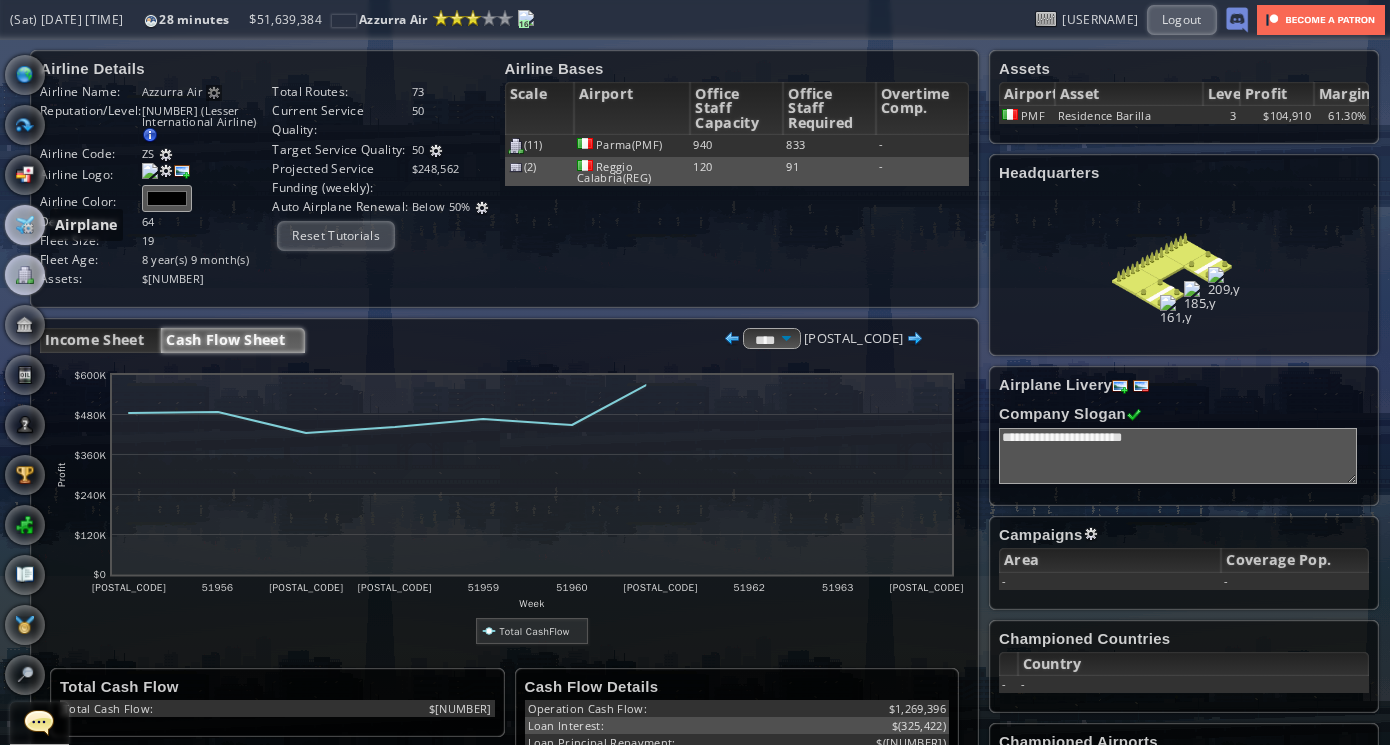 click at bounding box center (25, 225) 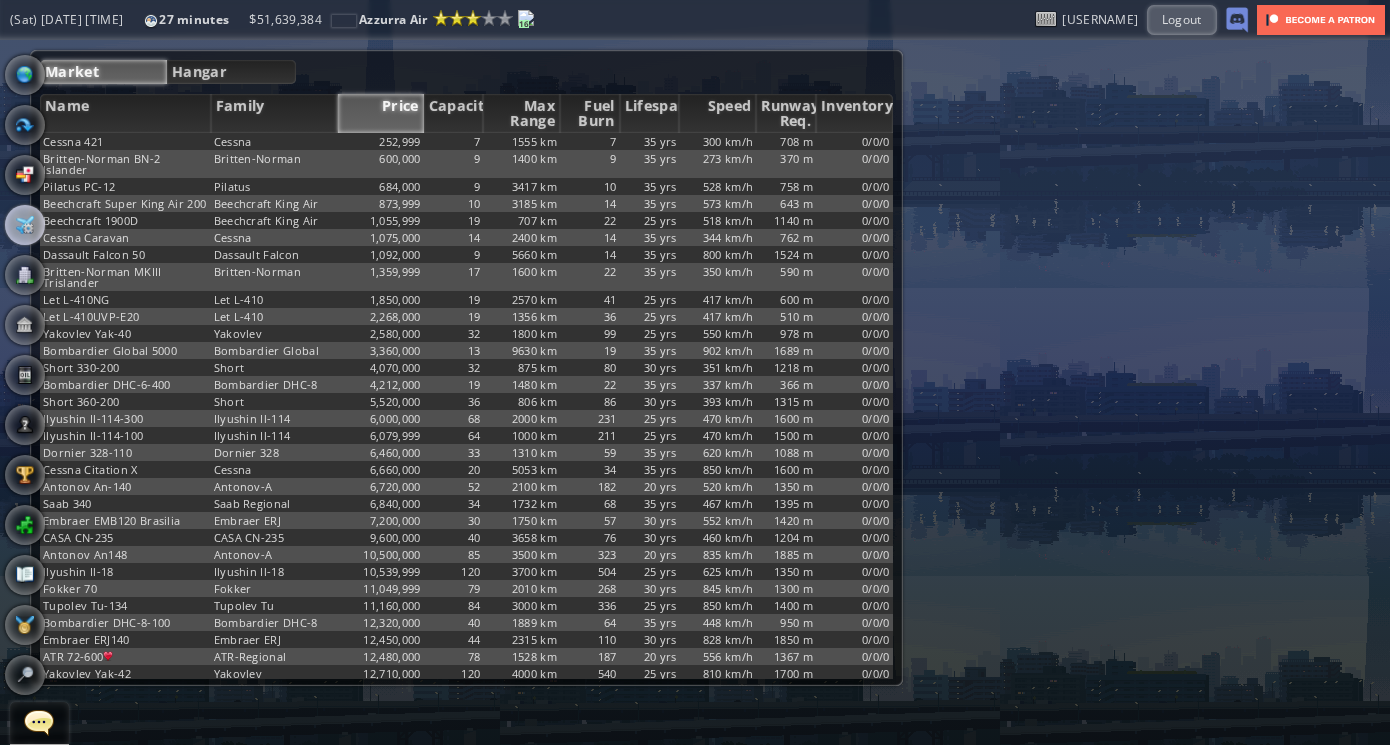 click on "Flights" at bounding box center (25, 125) 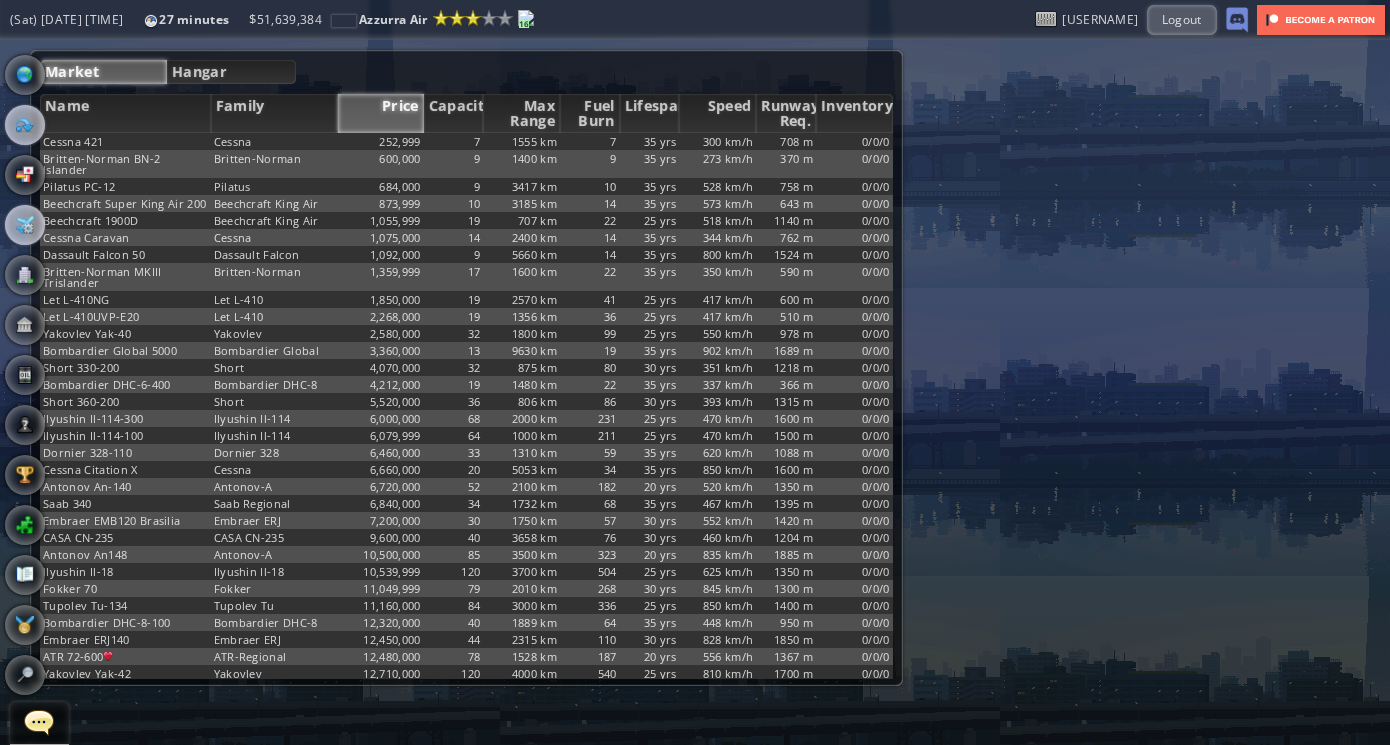 click at bounding box center [25, 125] 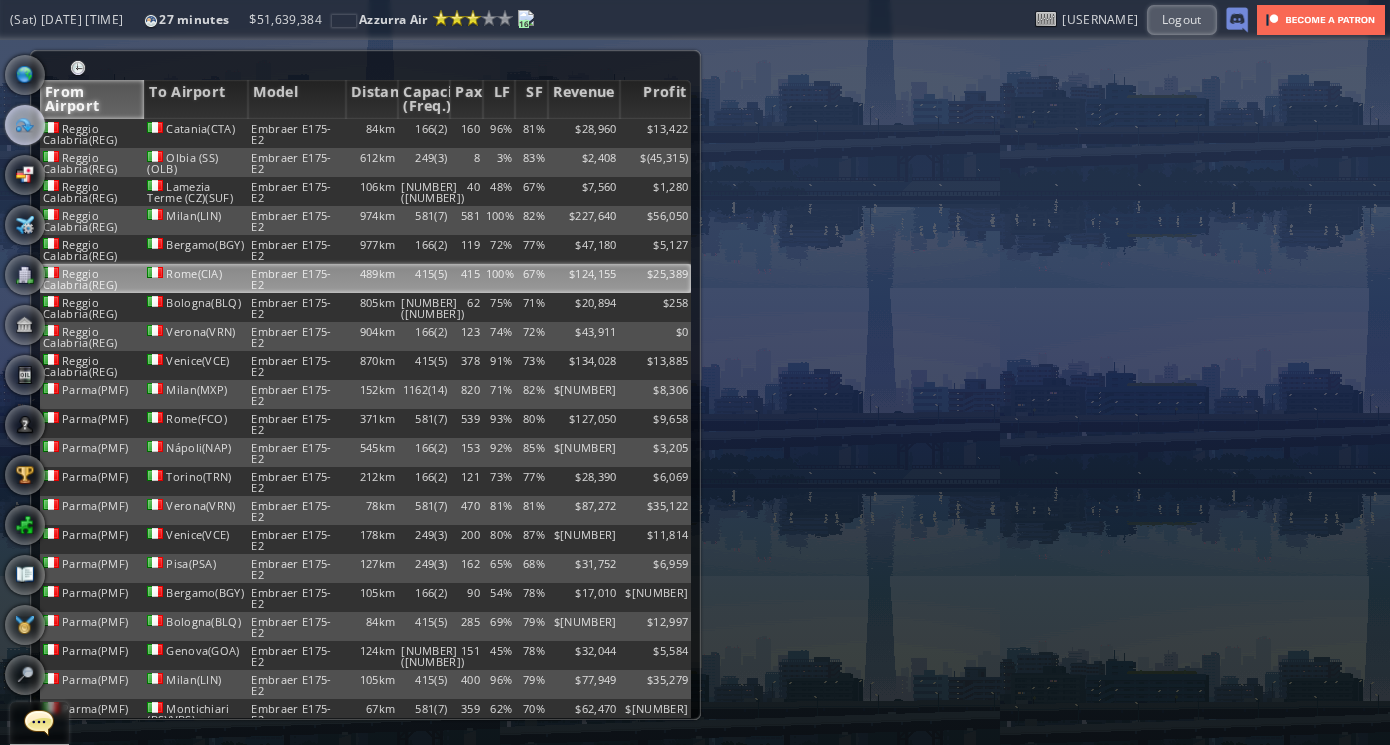 click on "Rome(CIA)" at bounding box center [196, 133] 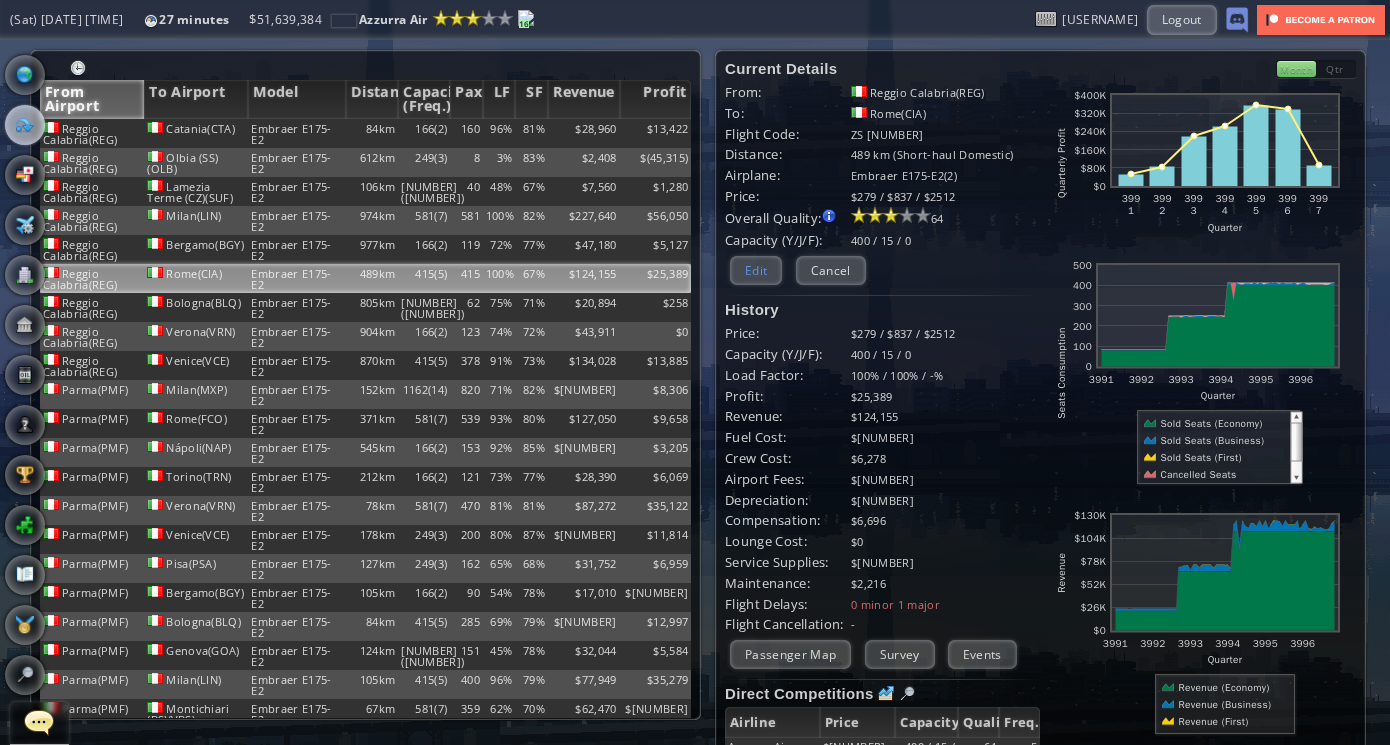 click on "Edit" at bounding box center [756, 270] 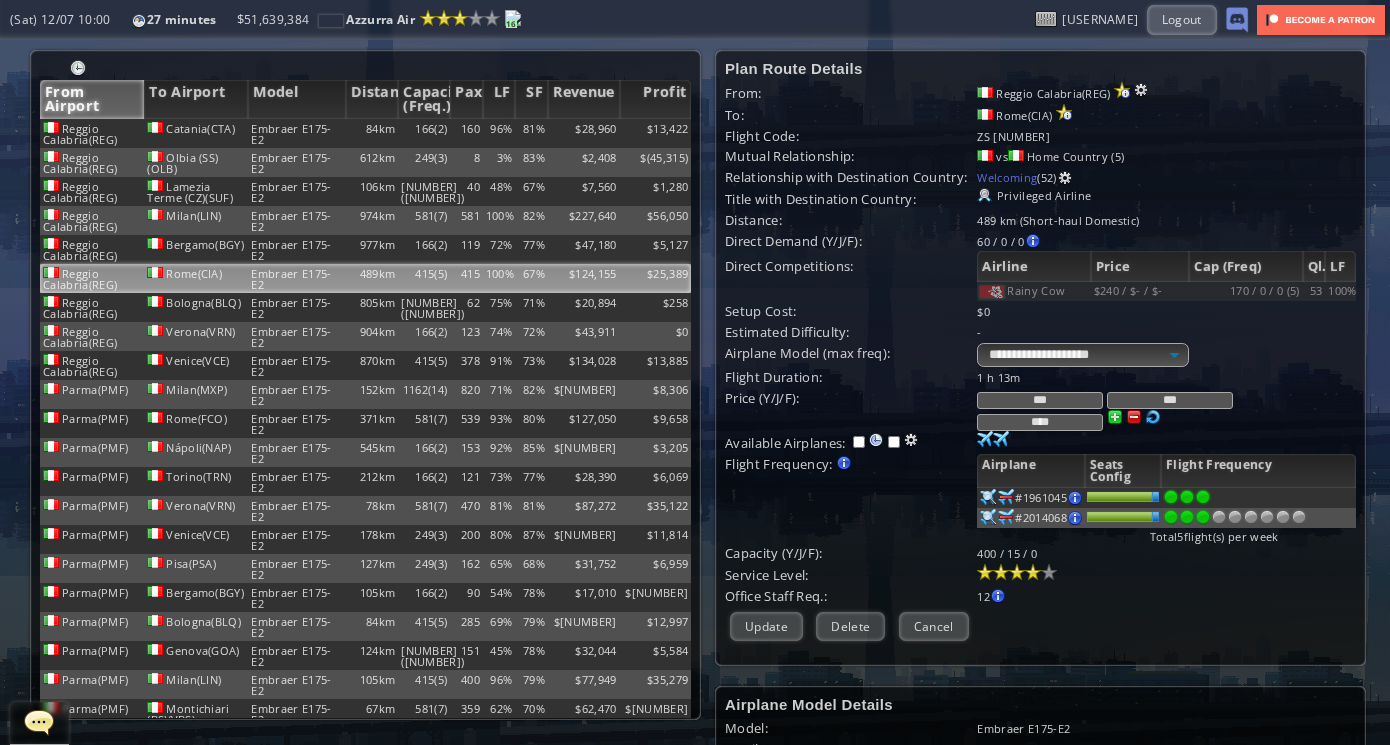 click at bounding box center [1203, 497] 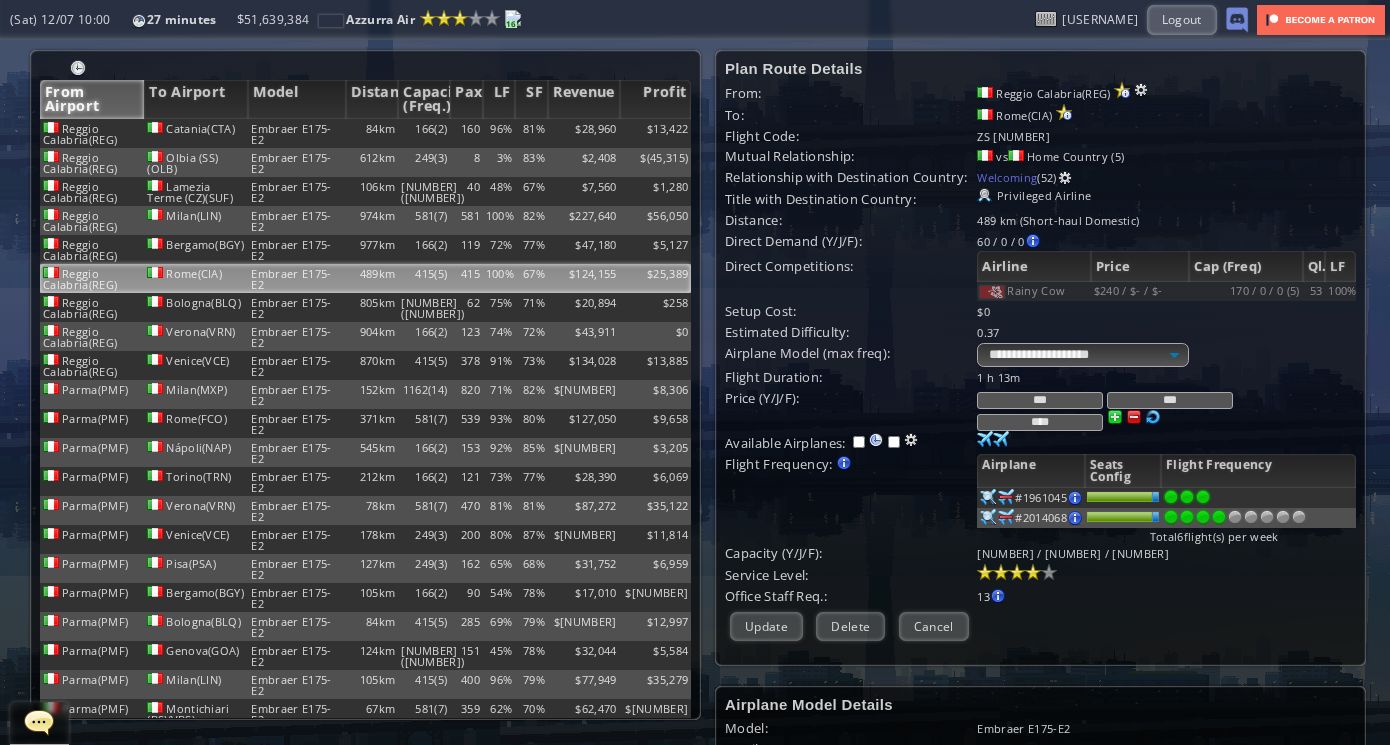 click at bounding box center [1219, 517] 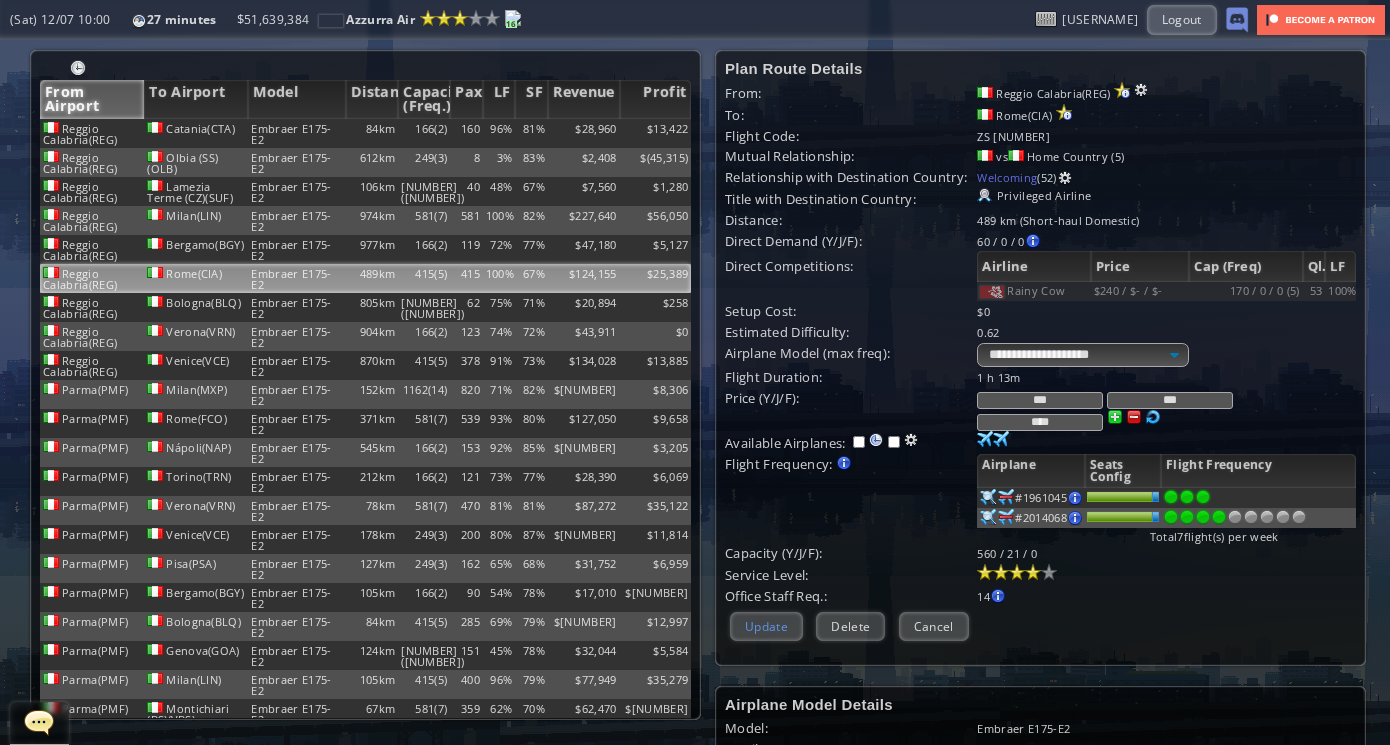 click on "Update" at bounding box center [766, 626] 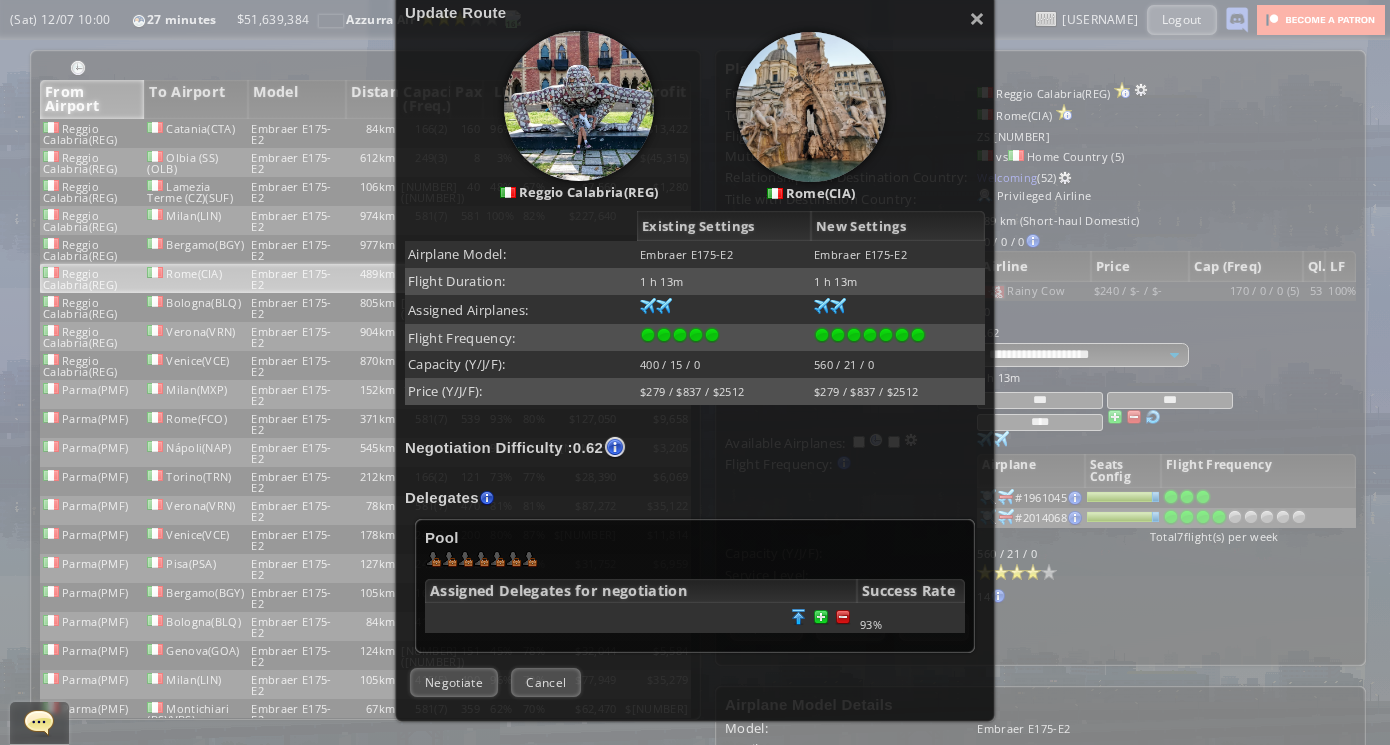 scroll, scrollTop: 239, scrollLeft: 0, axis: vertical 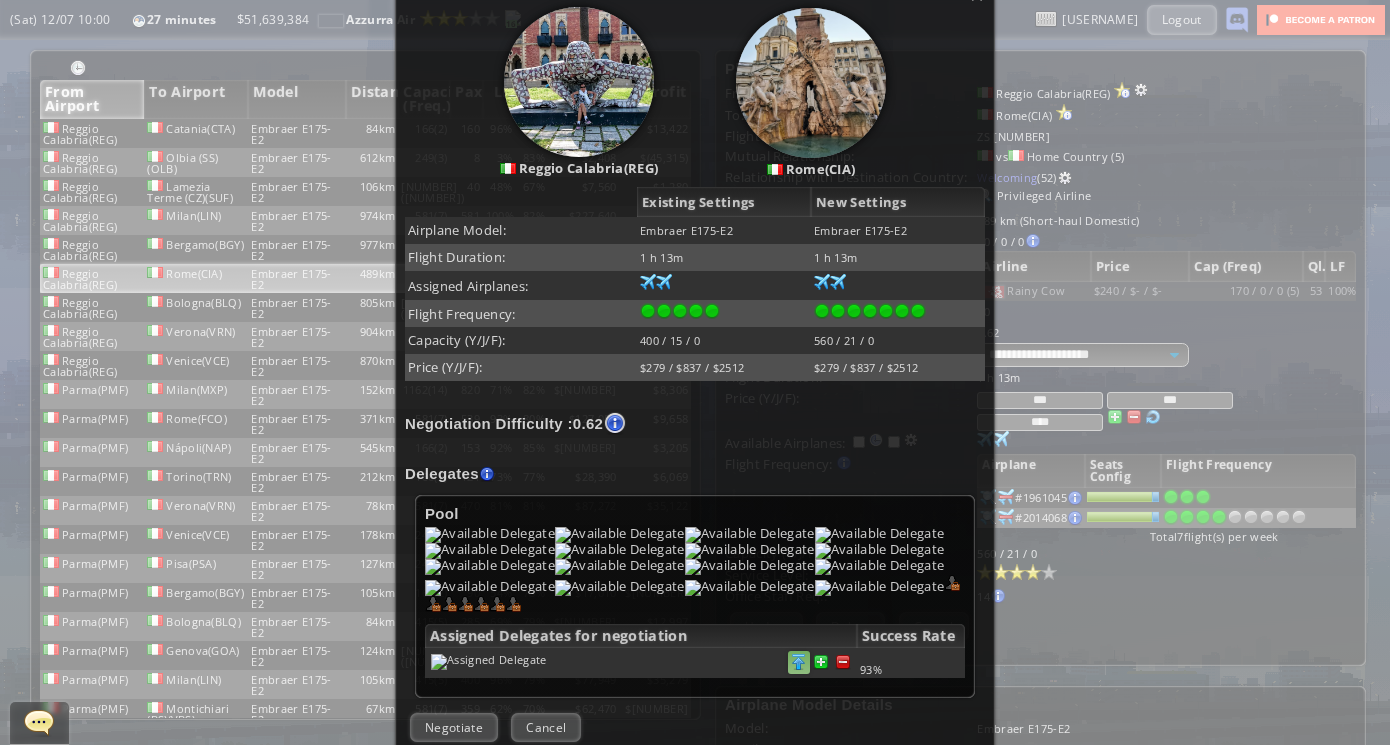 click at bounding box center (799, 662) 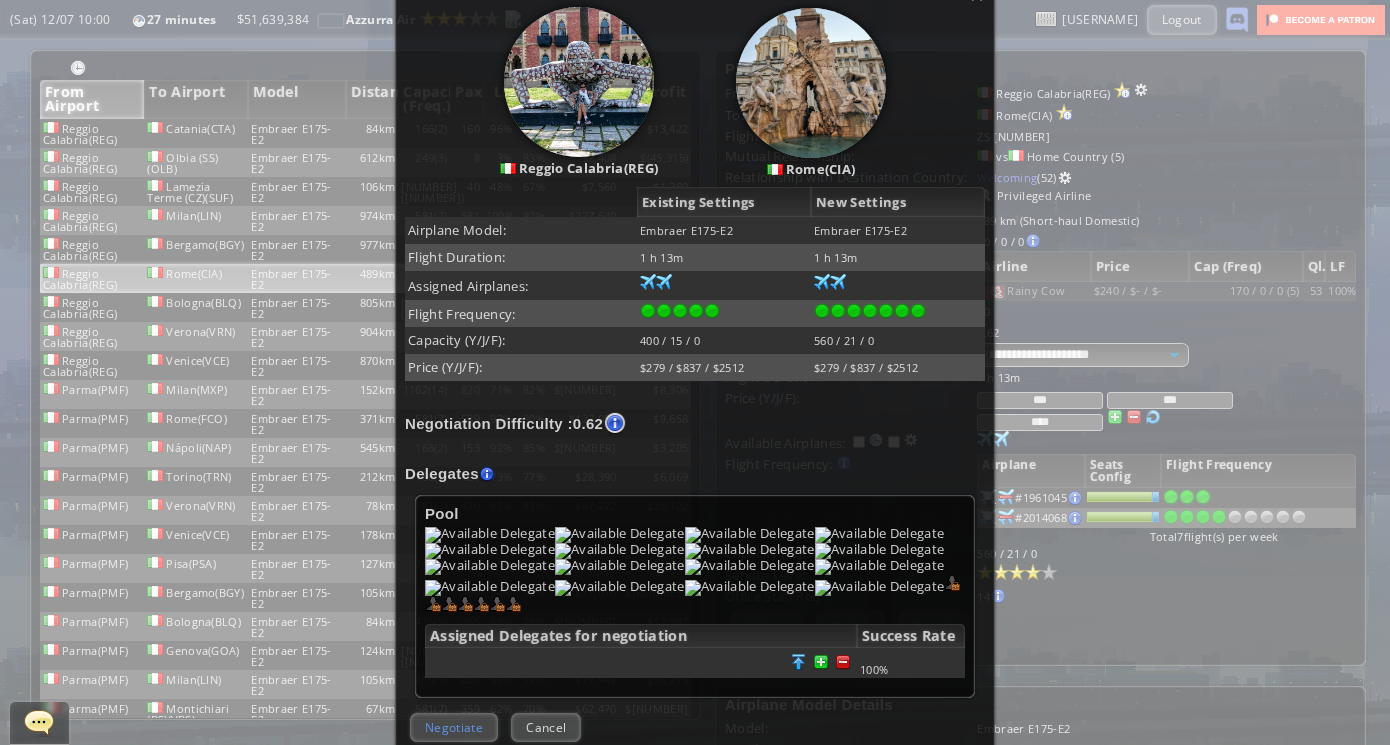 click on "Negotiate" at bounding box center (454, 727) 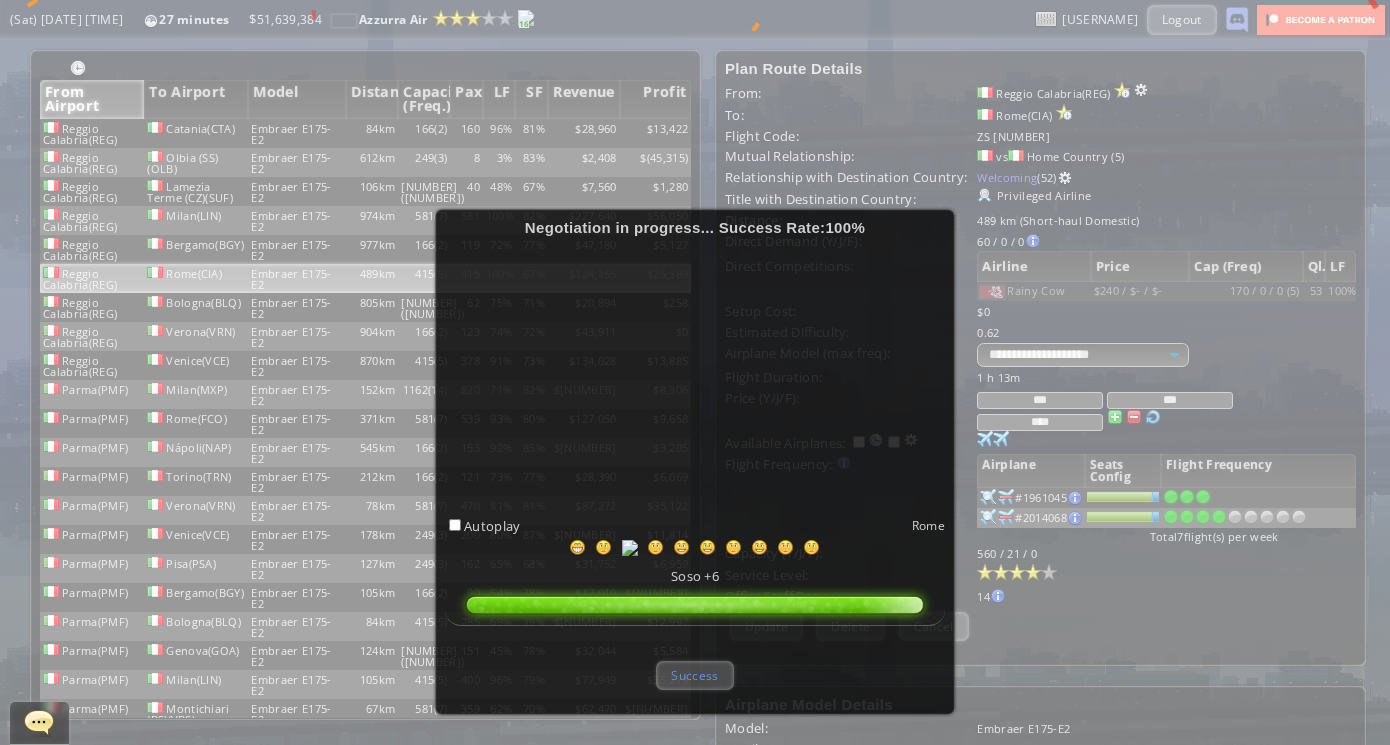 click on "Success" at bounding box center (694, 675) 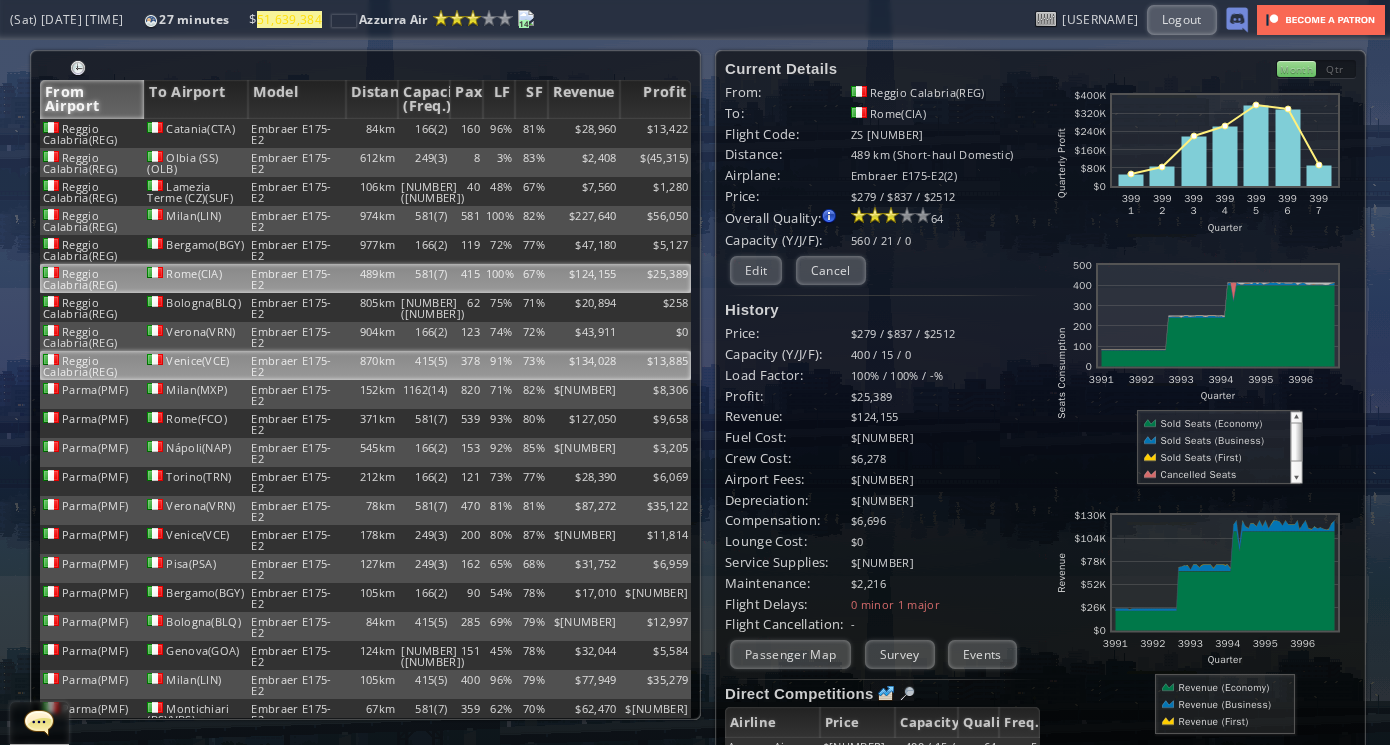 click on "Embraer E175-E2" at bounding box center [297, 133] 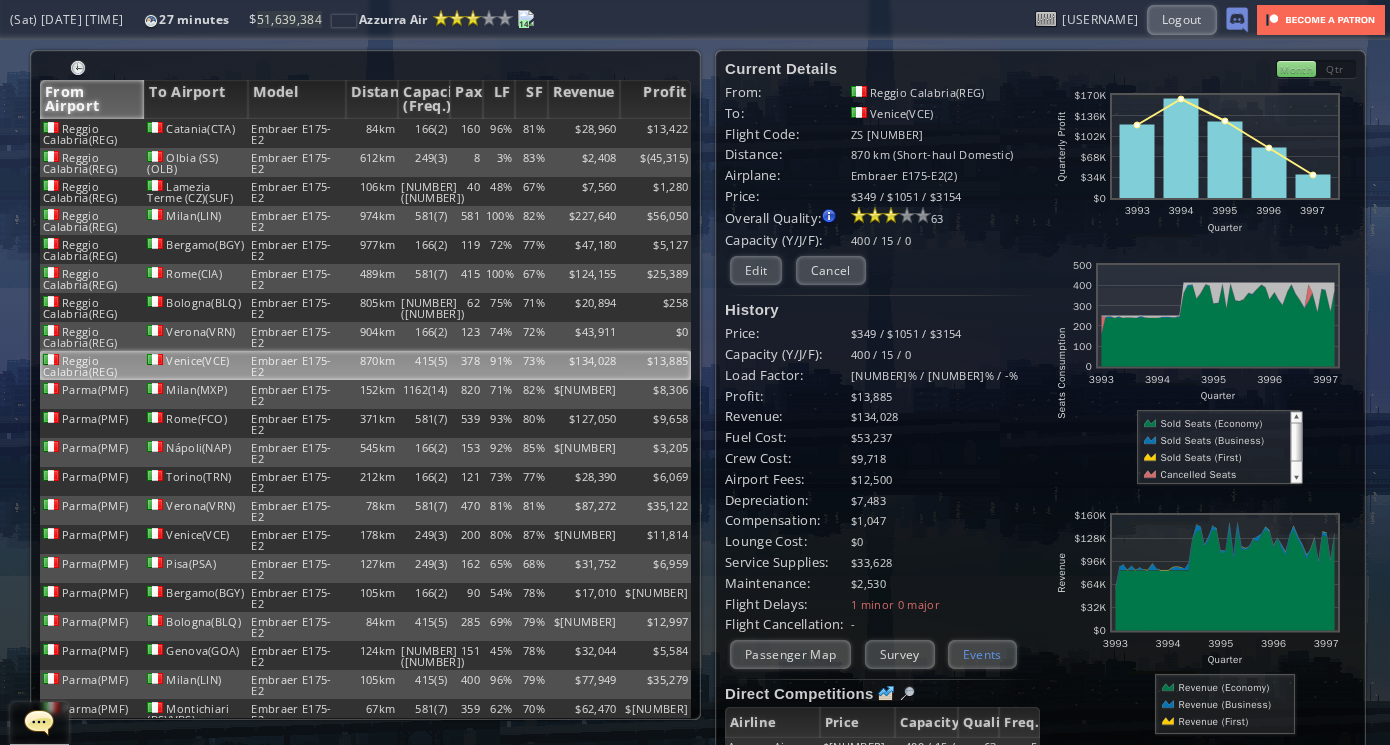 click on "Events" at bounding box center (982, 654) 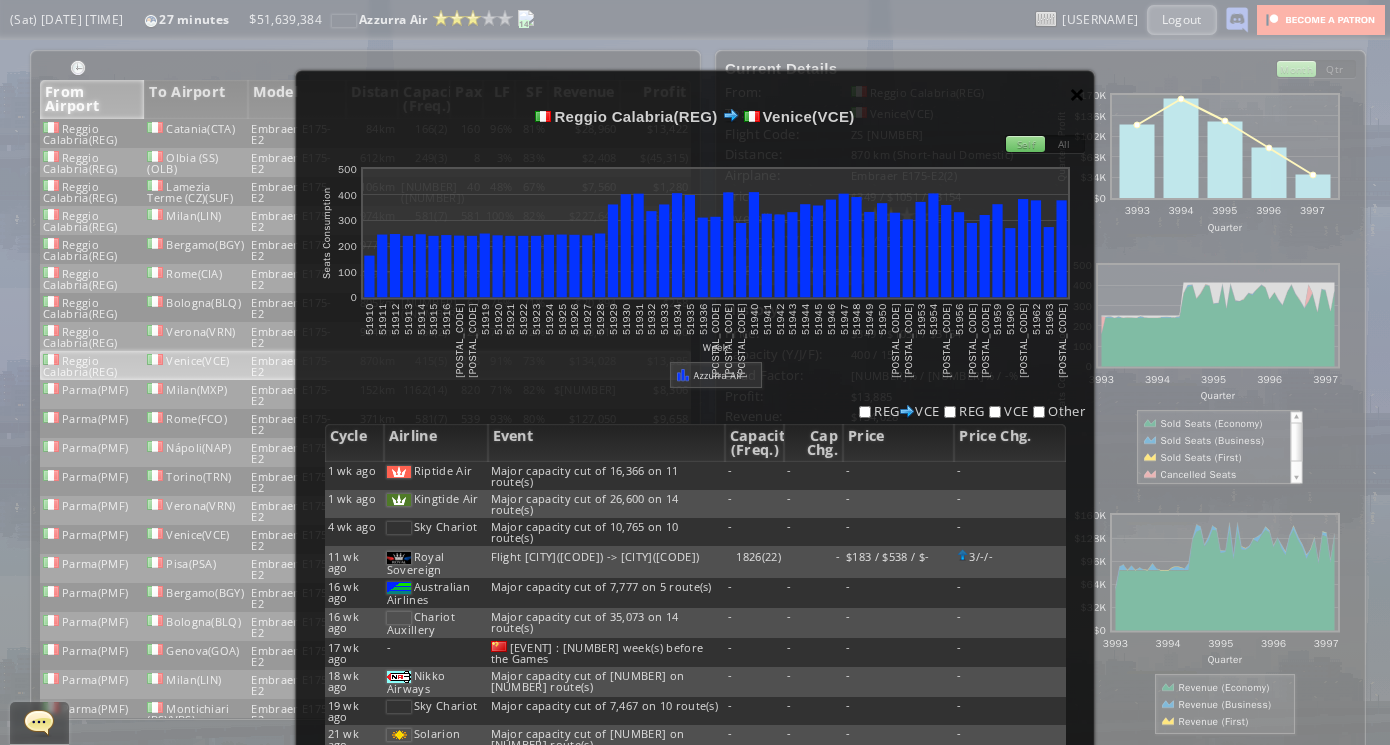 click on "×" at bounding box center (1077, 94) 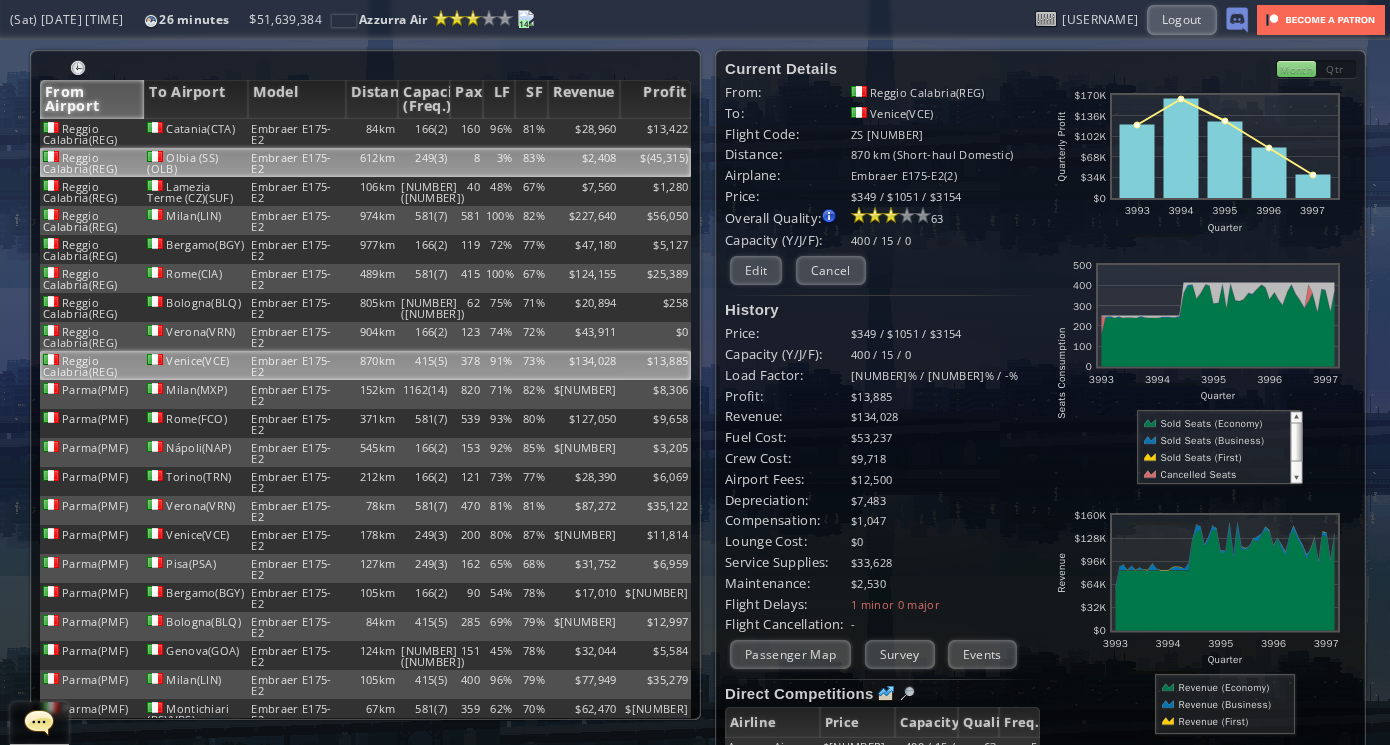 scroll, scrollTop: 0, scrollLeft: 0, axis: both 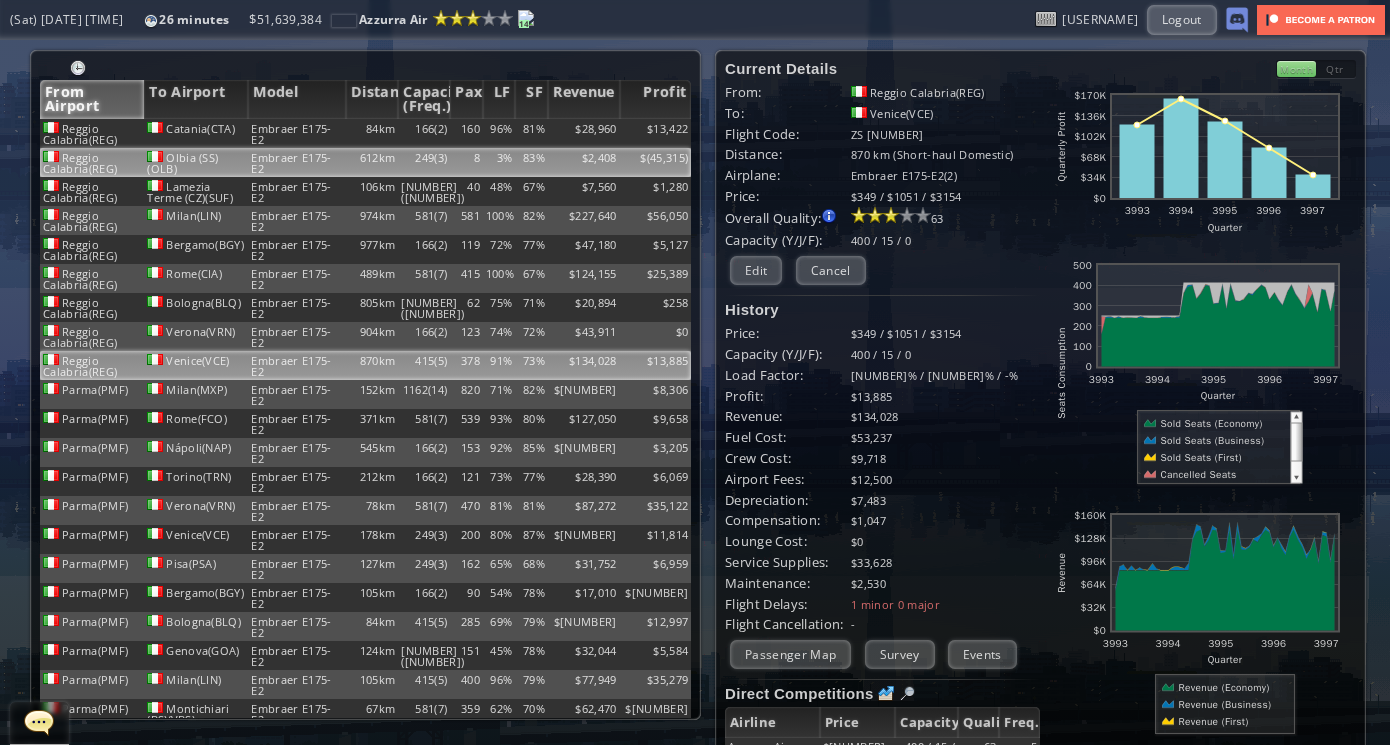 click on "83%" at bounding box center (531, 133) 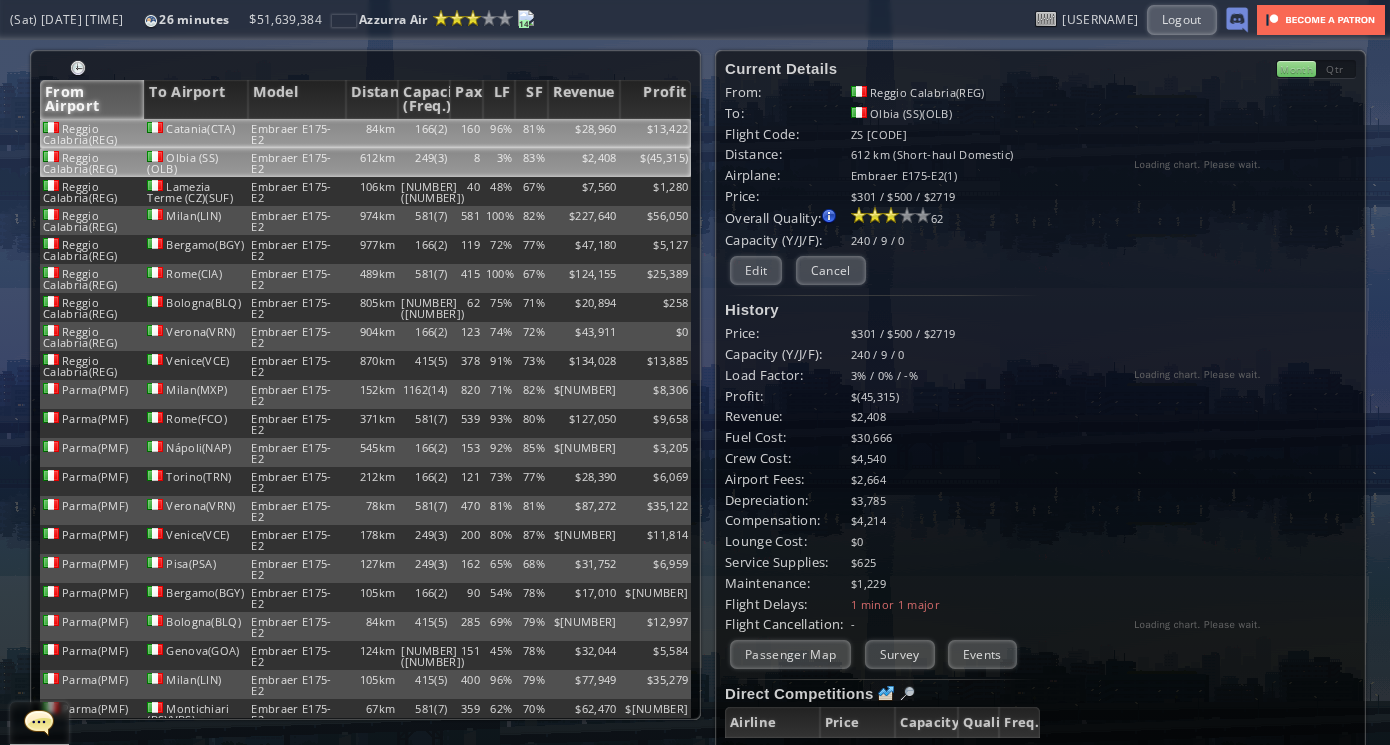 click on "81%" at bounding box center (531, 133) 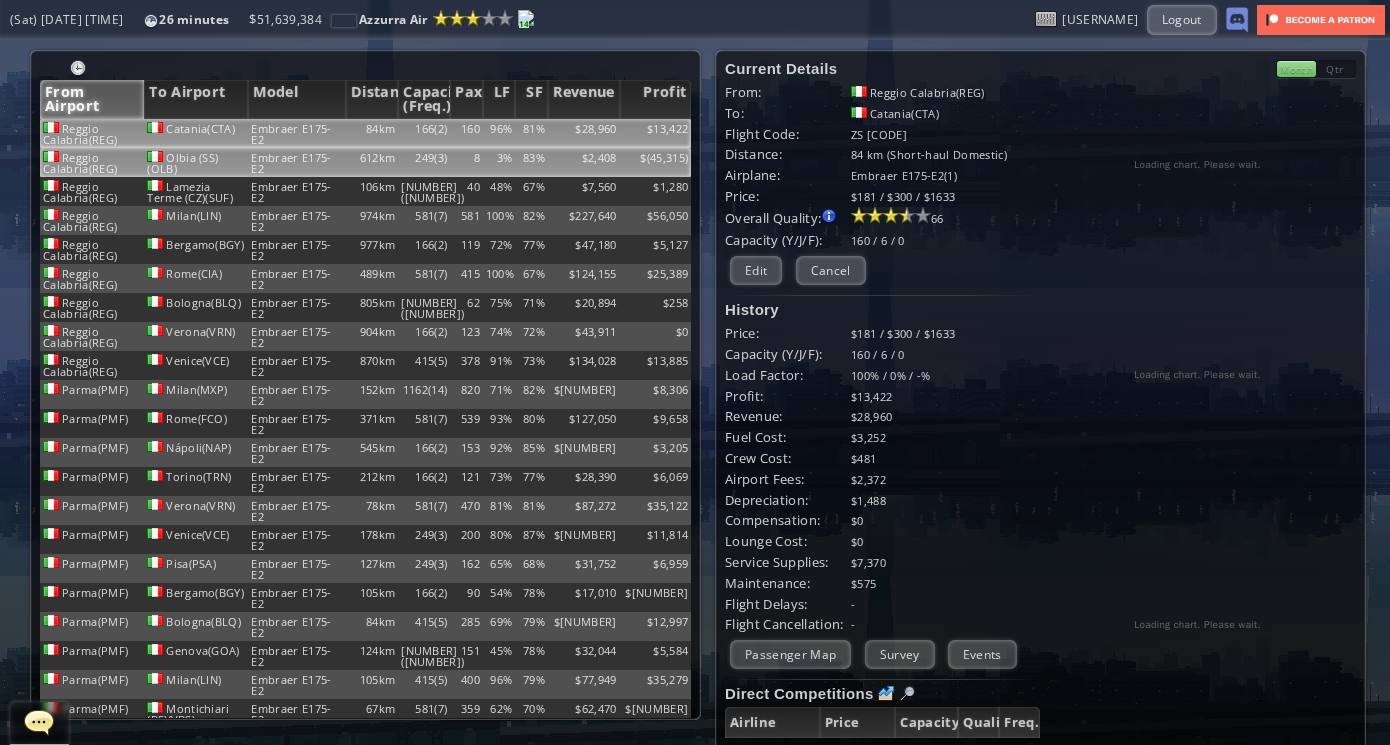 click on "3%" at bounding box center (499, 133) 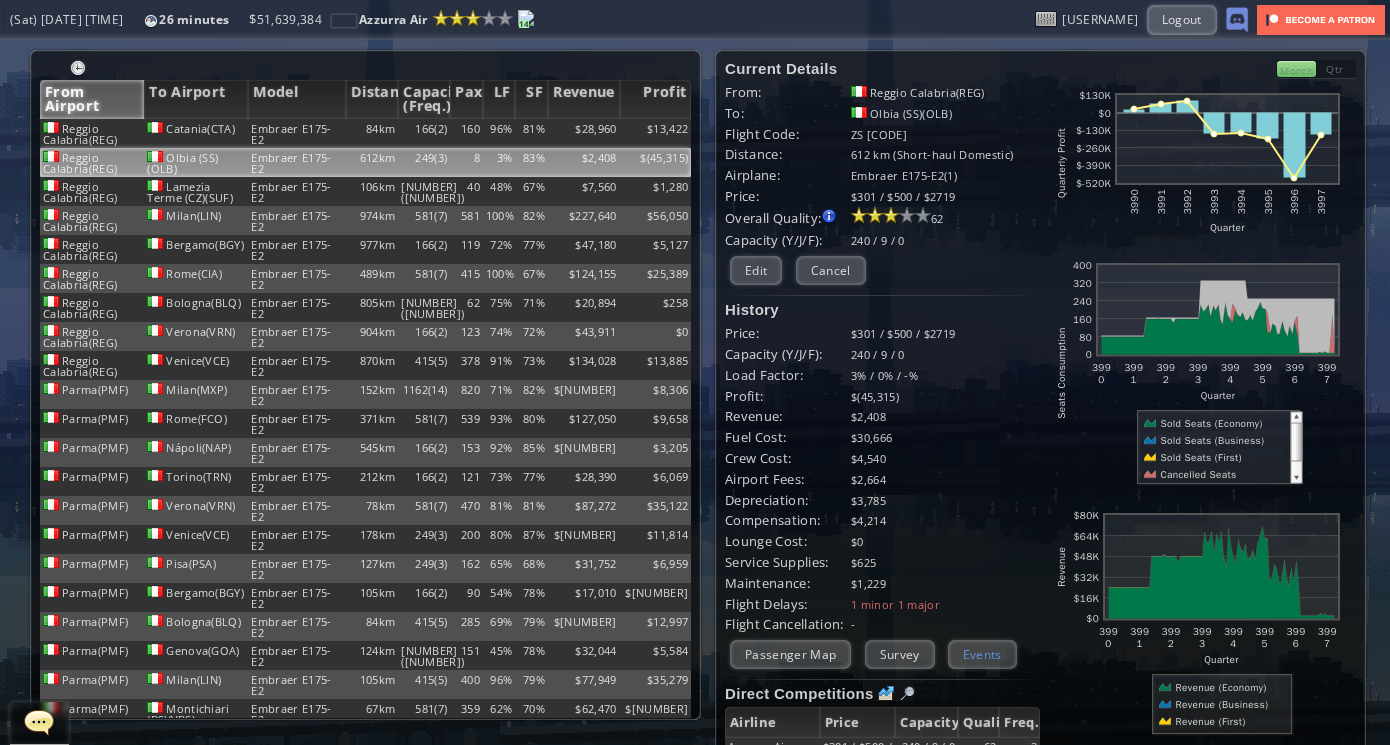 click on "Events" at bounding box center (982, 654) 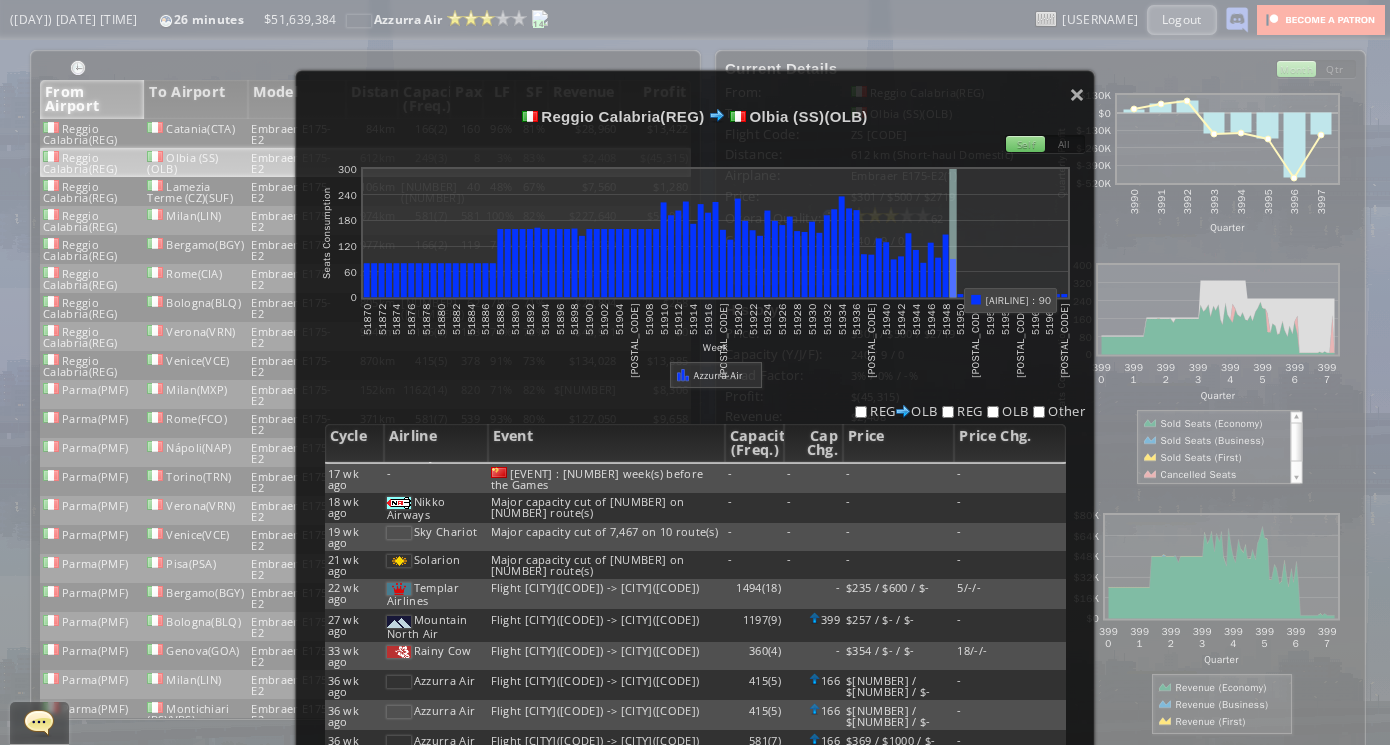 scroll, scrollTop: 144, scrollLeft: 0, axis: vertical 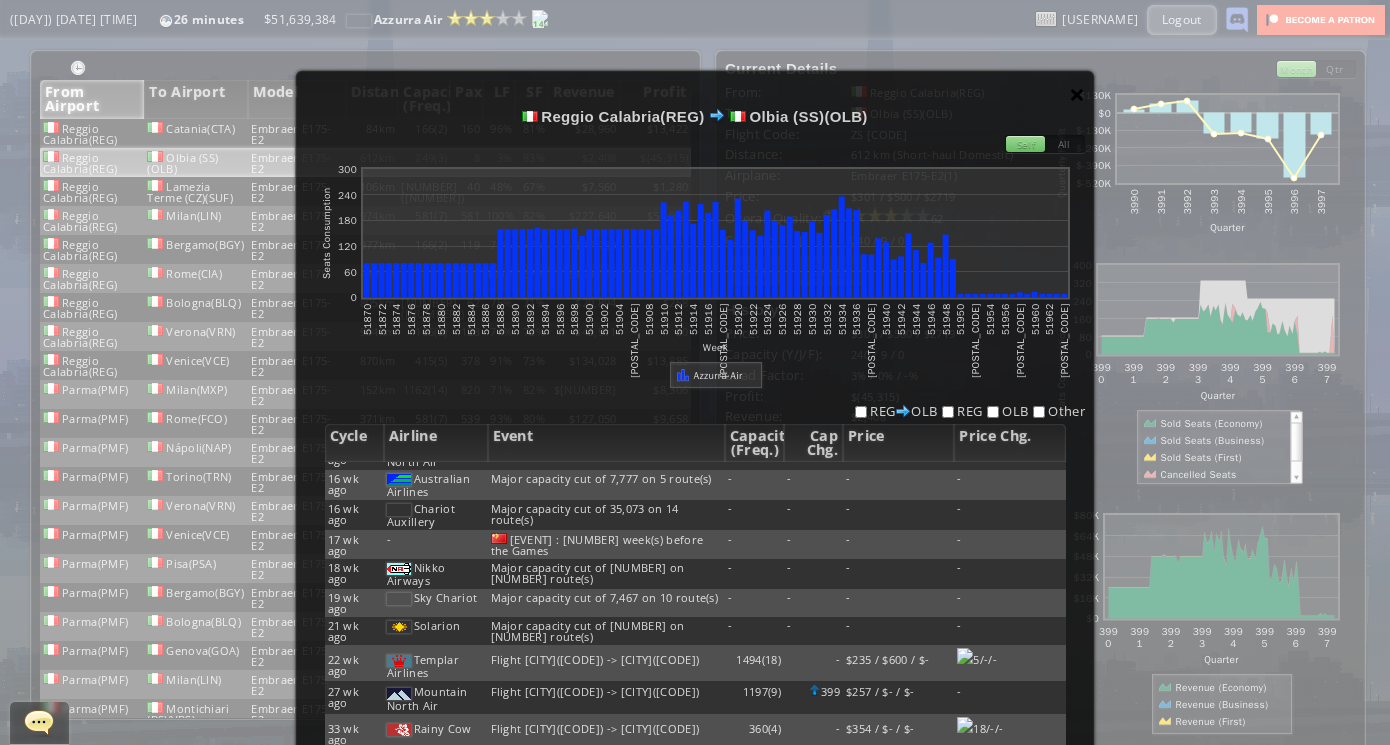 click on "×" at bounding box center (1077, 94) 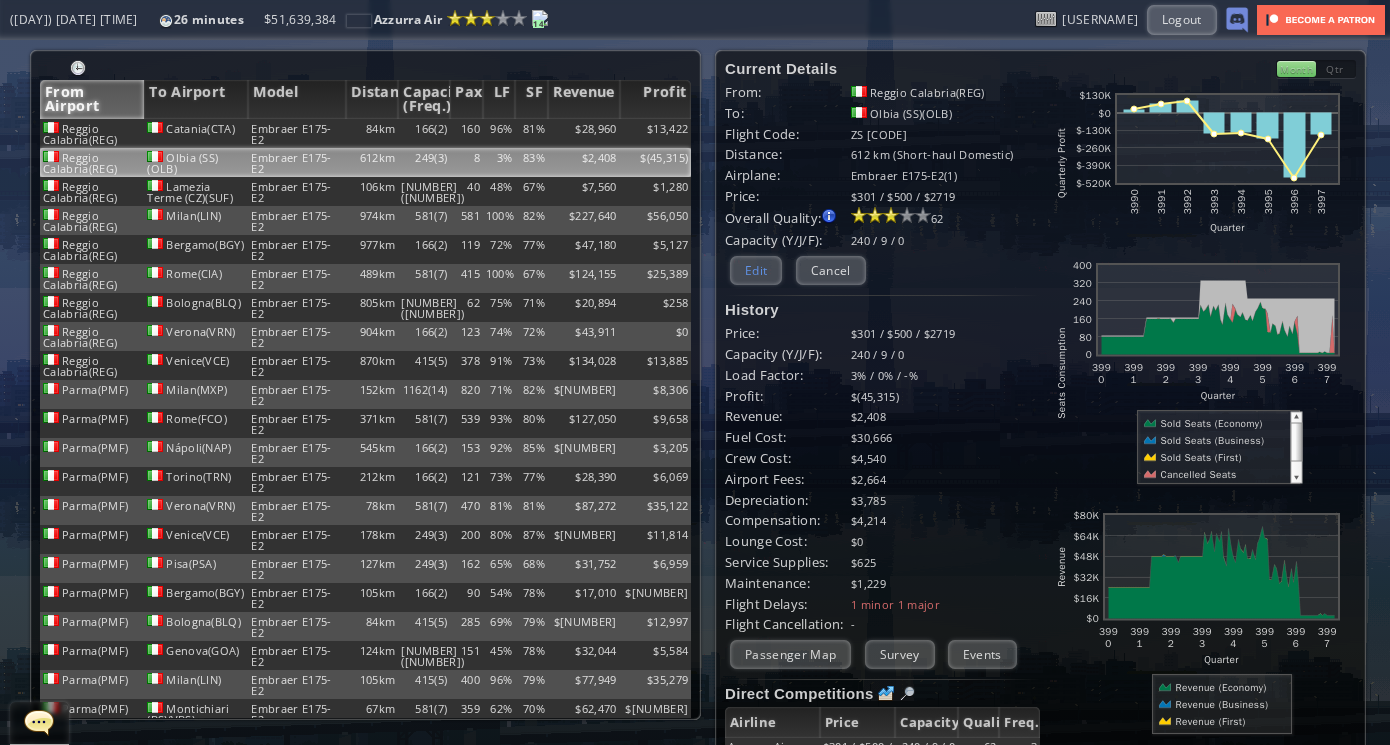click on "Edit" at bounding box center [756, 270] 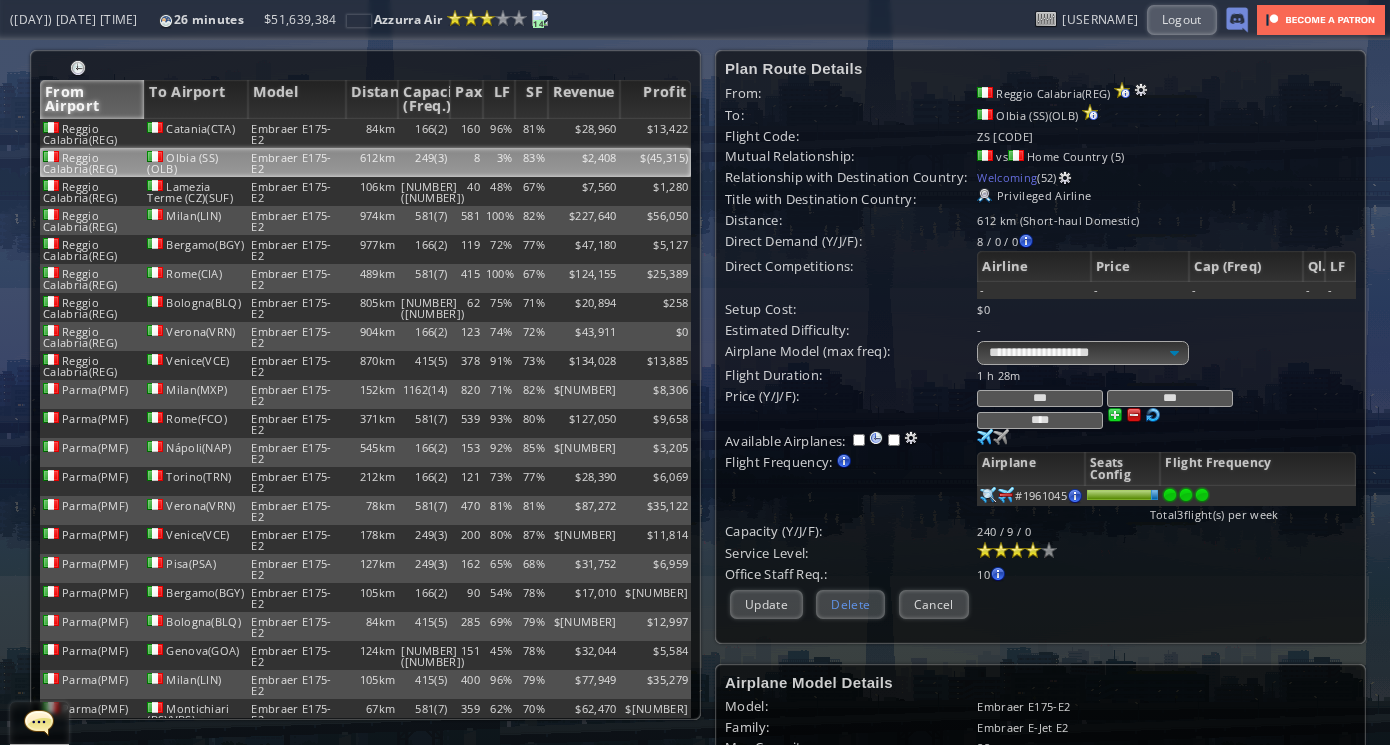 click on "Delete" at bounding box center (850, 604) 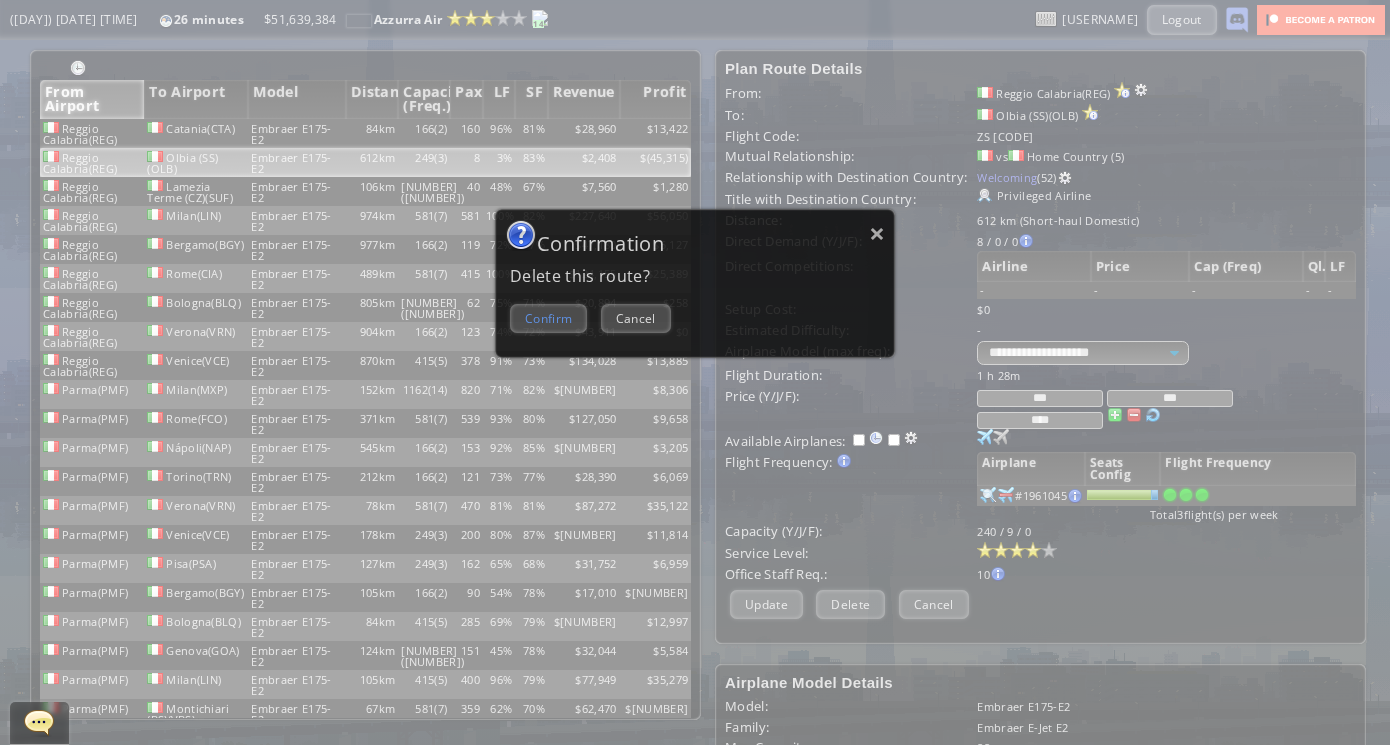 click on "Confirm" at bounding box center [548, 318] 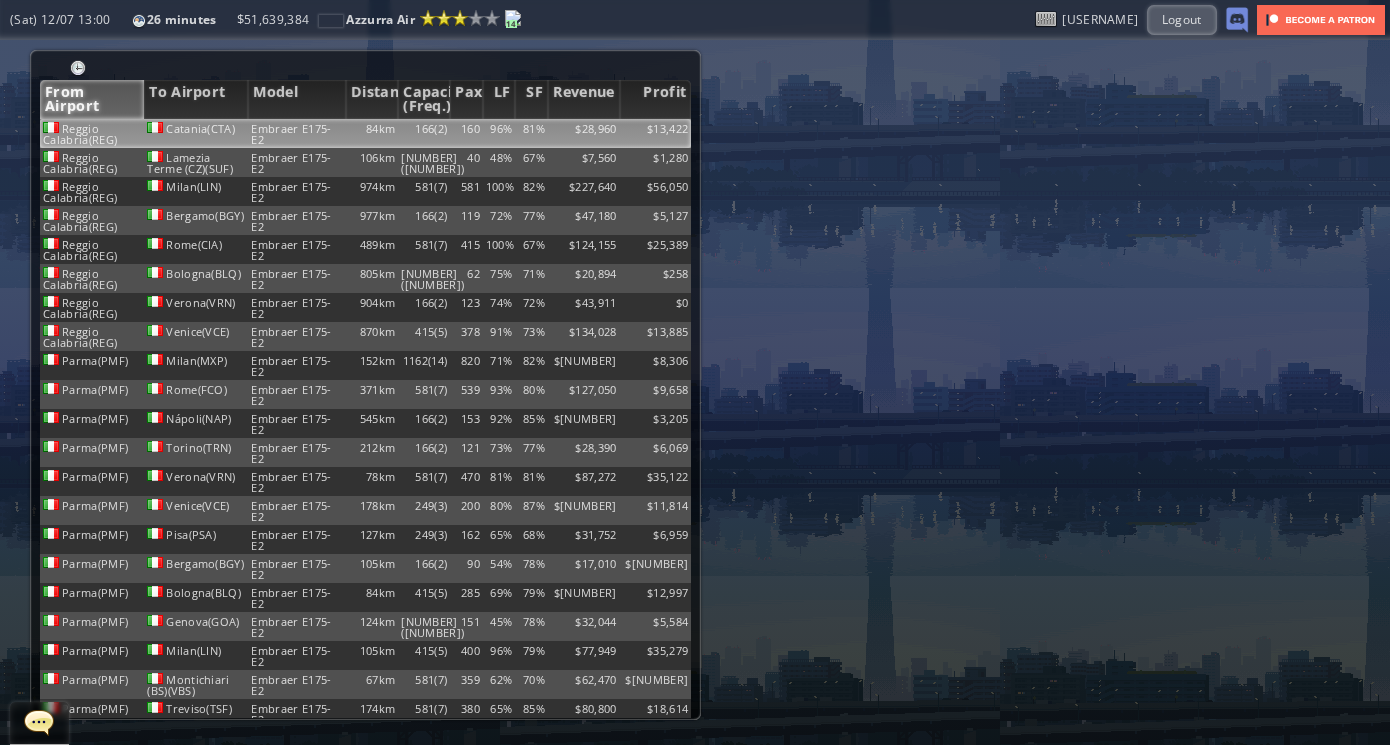 click on "96%" at bounding box center [499, 133] 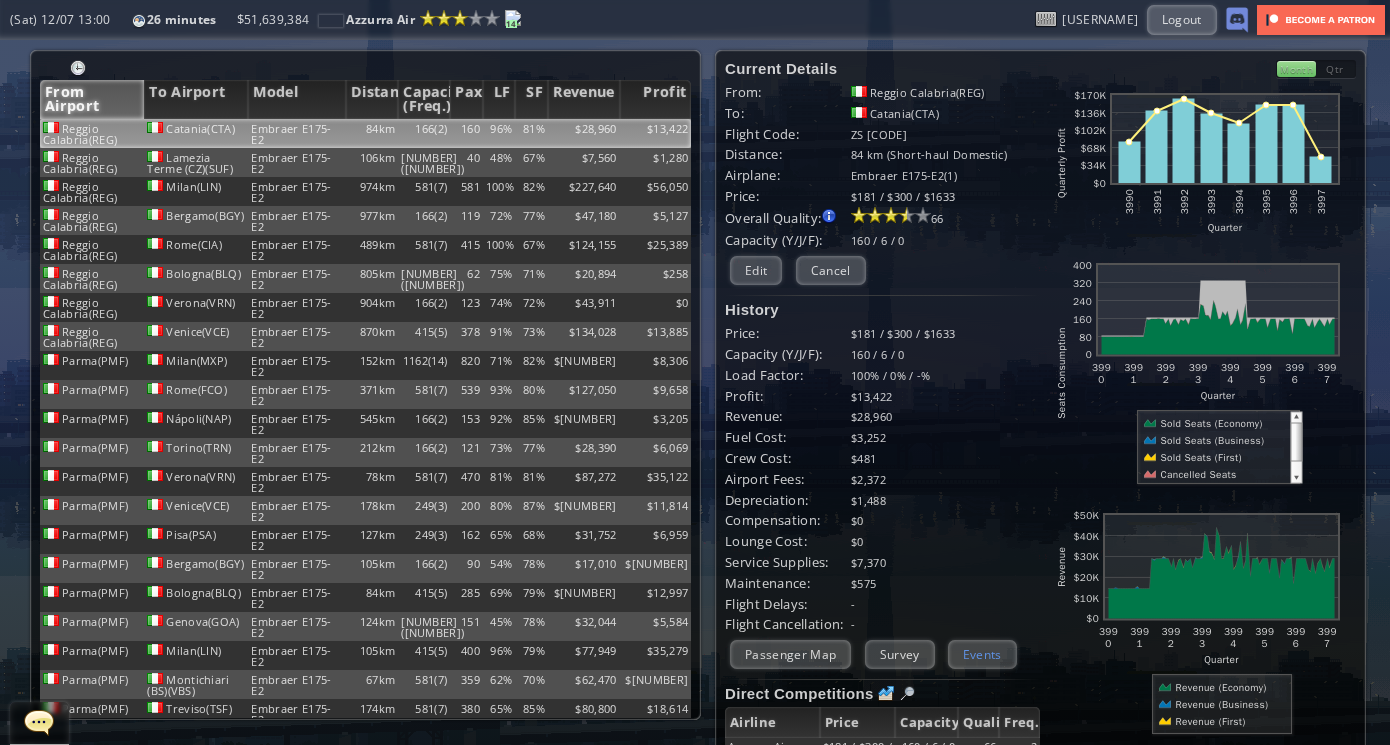 click on "Events" at bounding box center (982, 654) 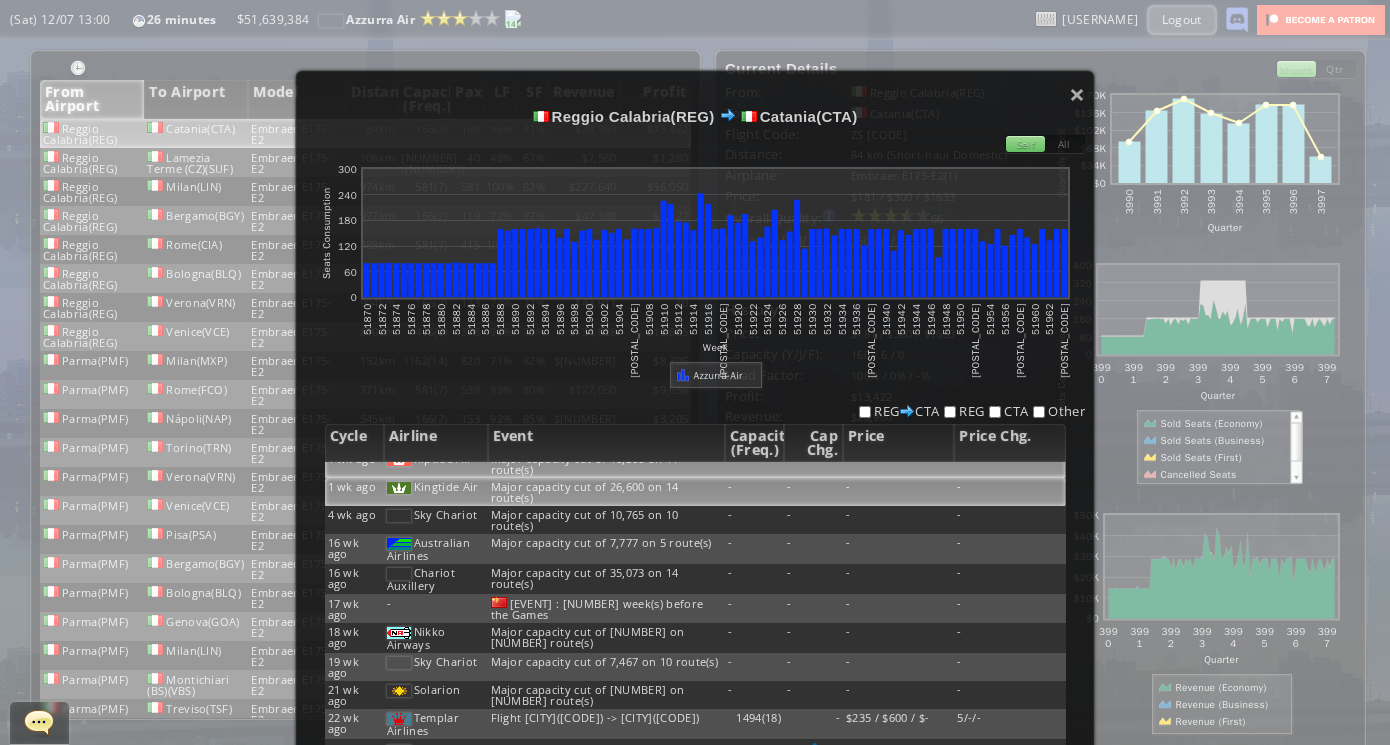 scroll, scrollTop: 0, scrollLeft: 0, axis: both 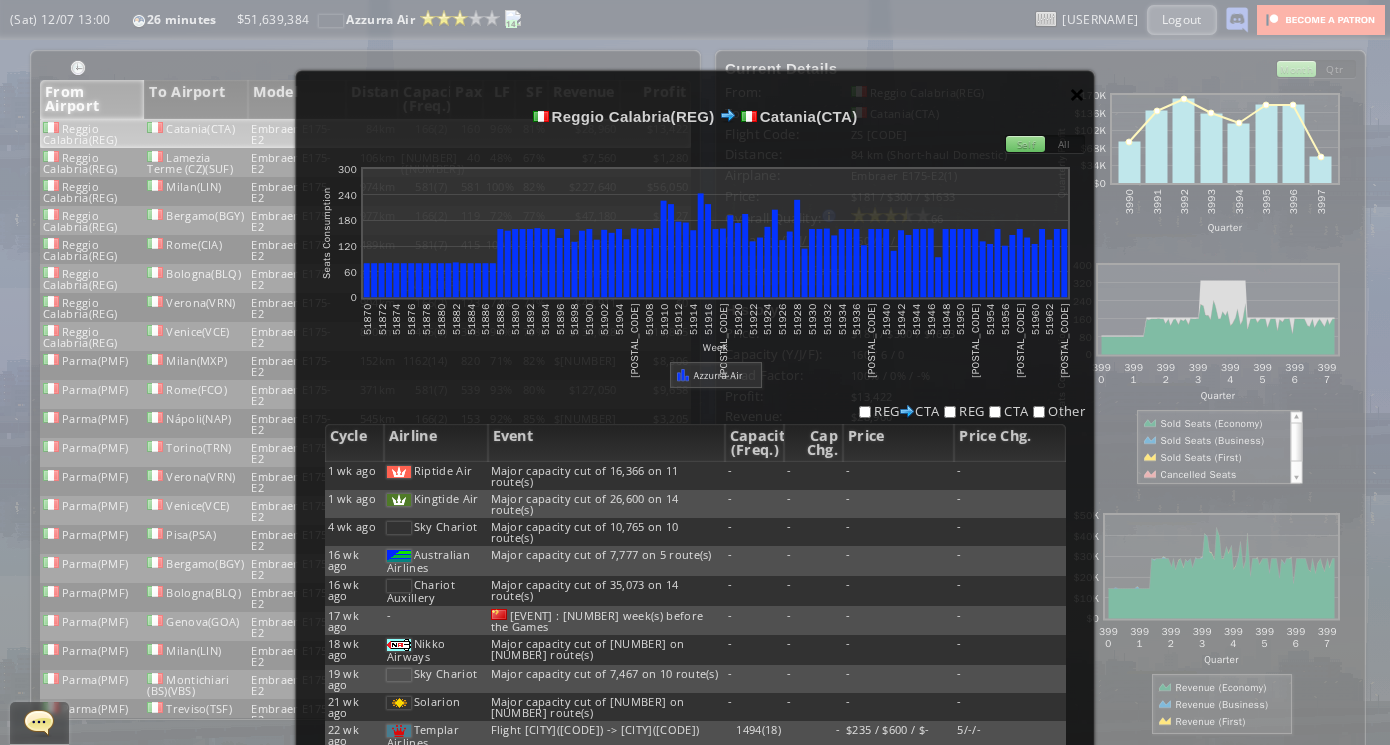 click on "×" at bounding box center (1077, 94) 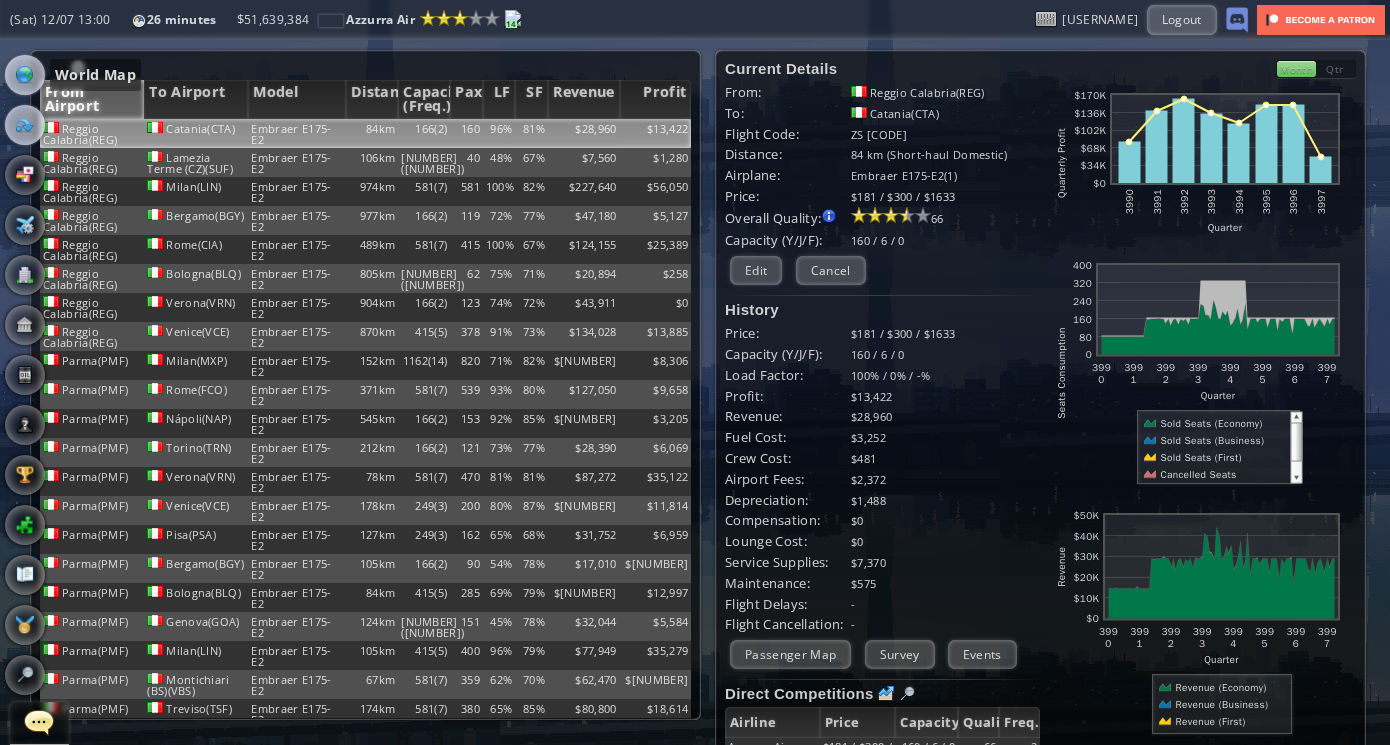 click at bounding box center [25, 75] 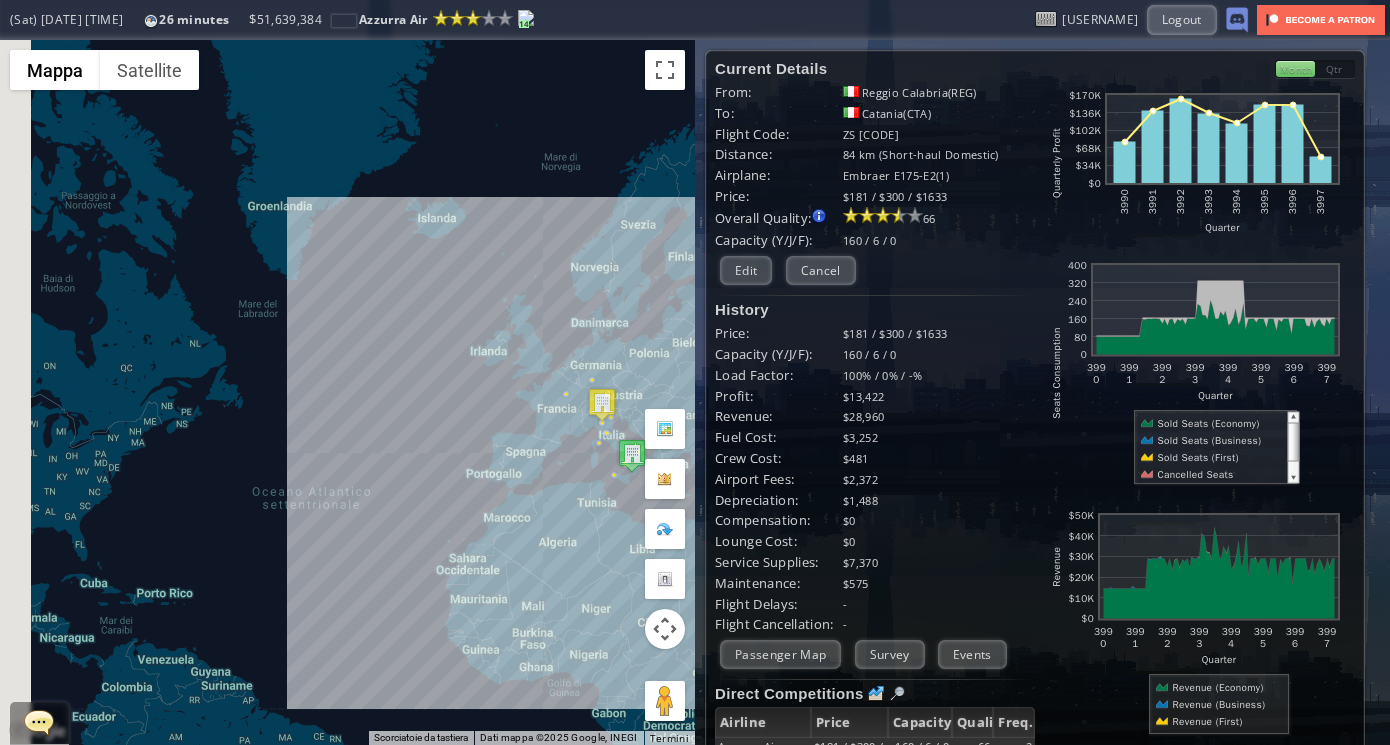 drag, startPoint x: 171, startPoint y: 341, endPoint x: 676, endPoint y: 553, distance: 547.6943 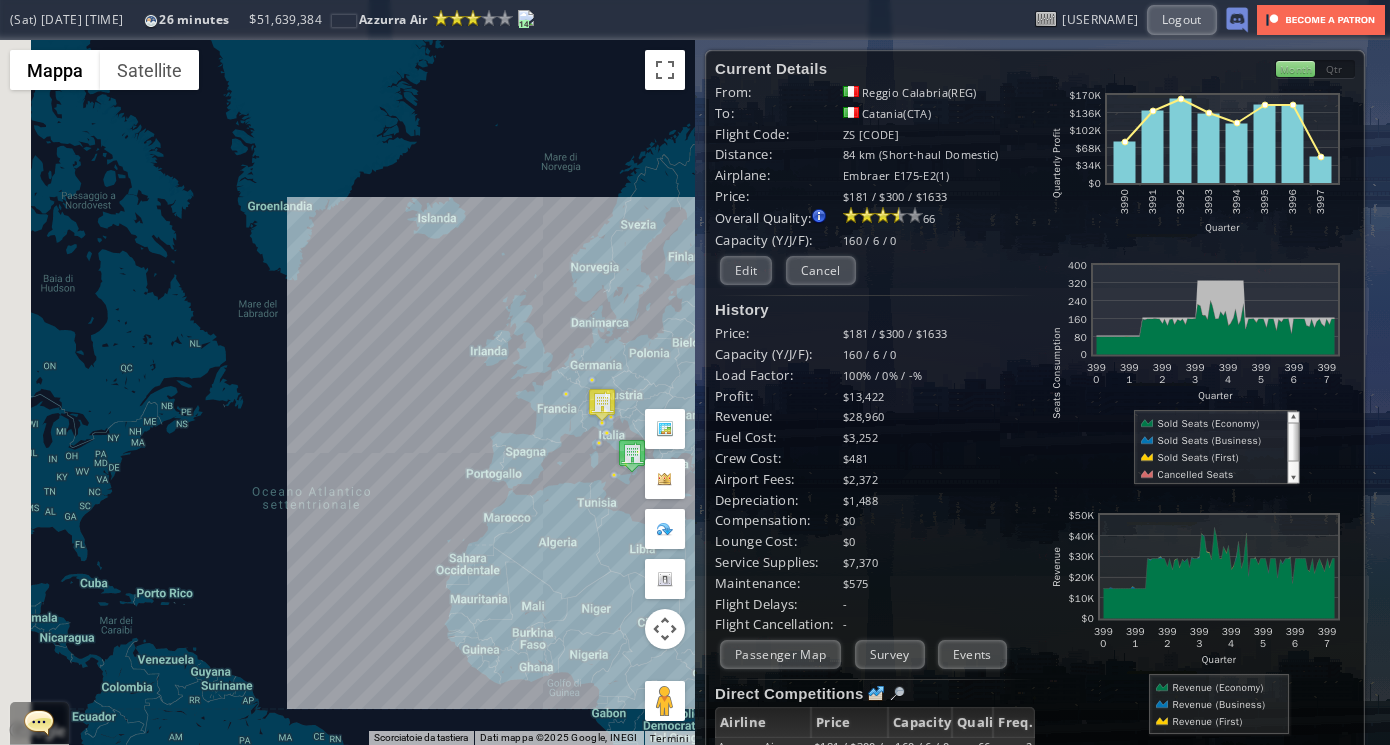 click on "Per navigare, premi i tasti Freccia." at bounding box center [347, 392] 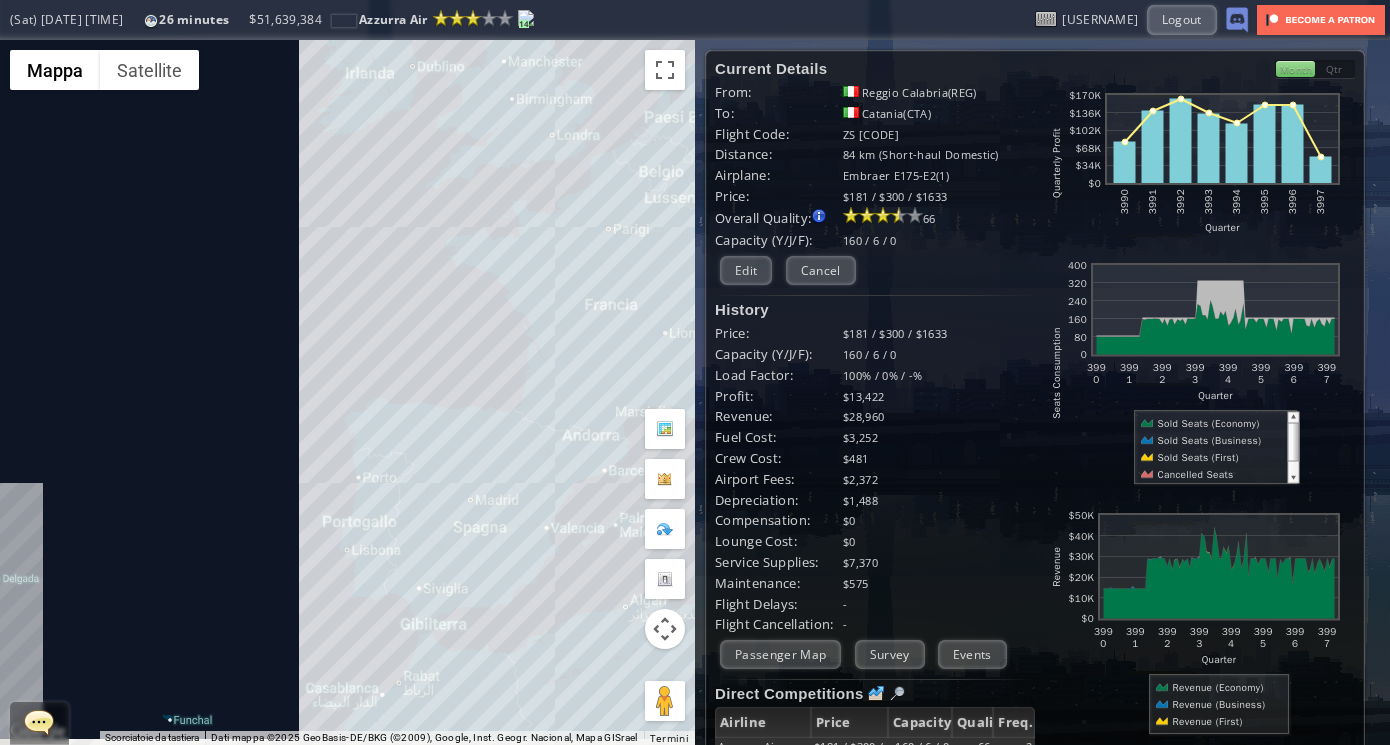 drag, startPoint x: 513, startPoint y: 505, endPoint x: 445, endPoint y: 376, distance: 145.82524 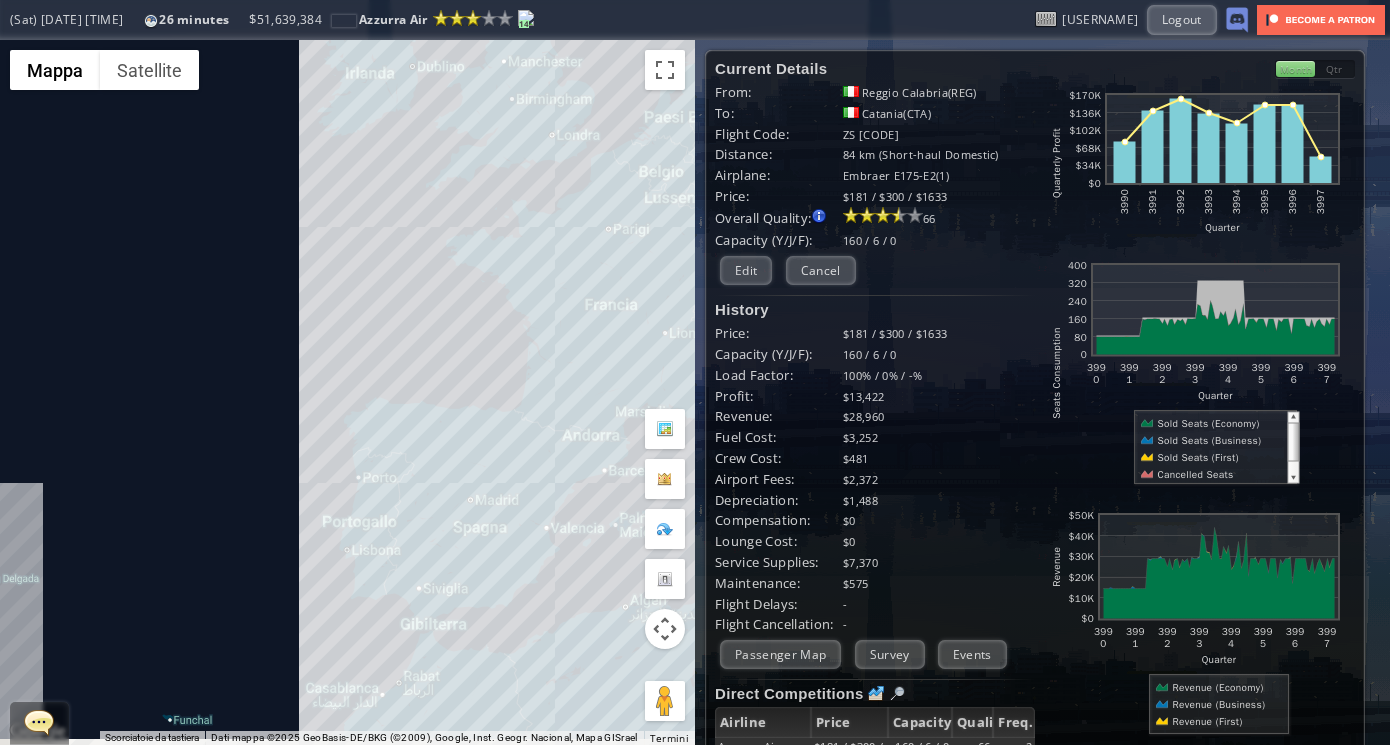 click on "Per navigare, premi i tasti Freccia." at bounding box center [347, 392] 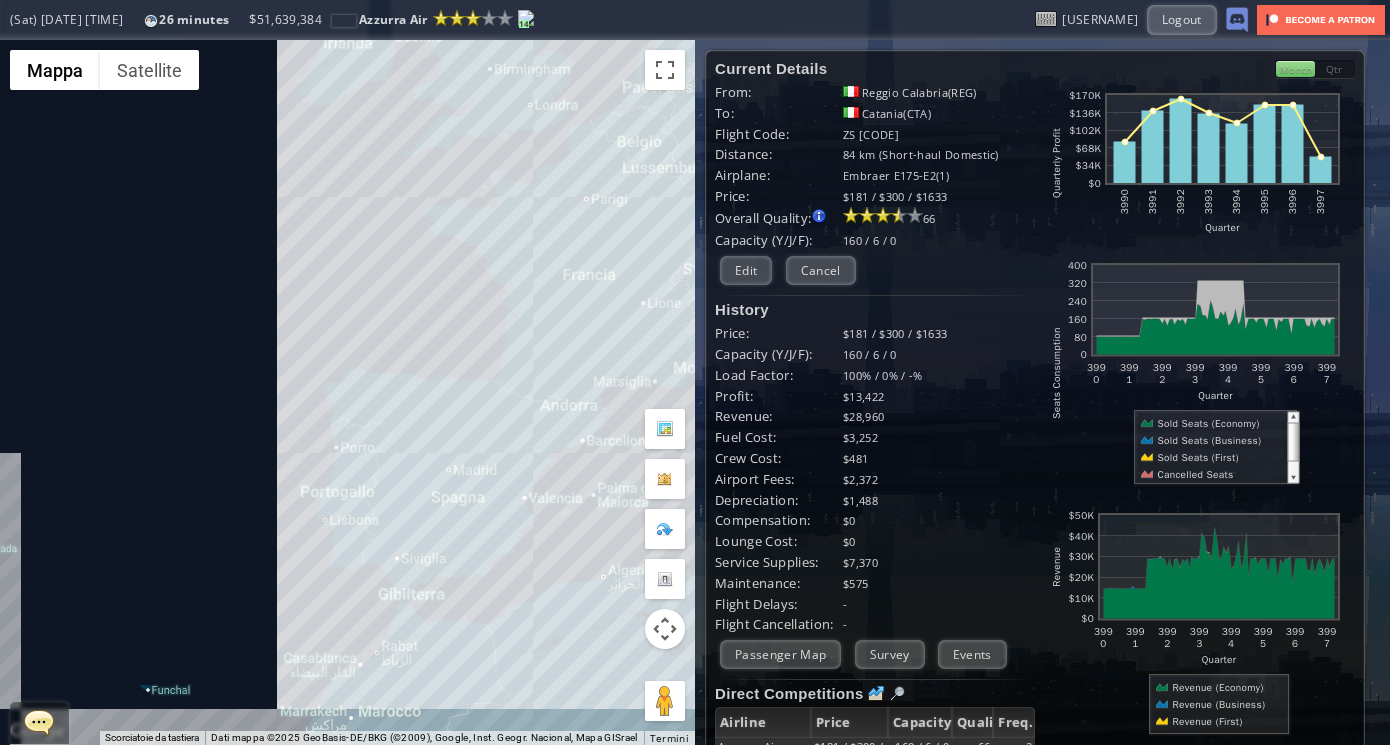 click on "Per navigare, premi i tasti Freccia." at bounding box center (347, 392) 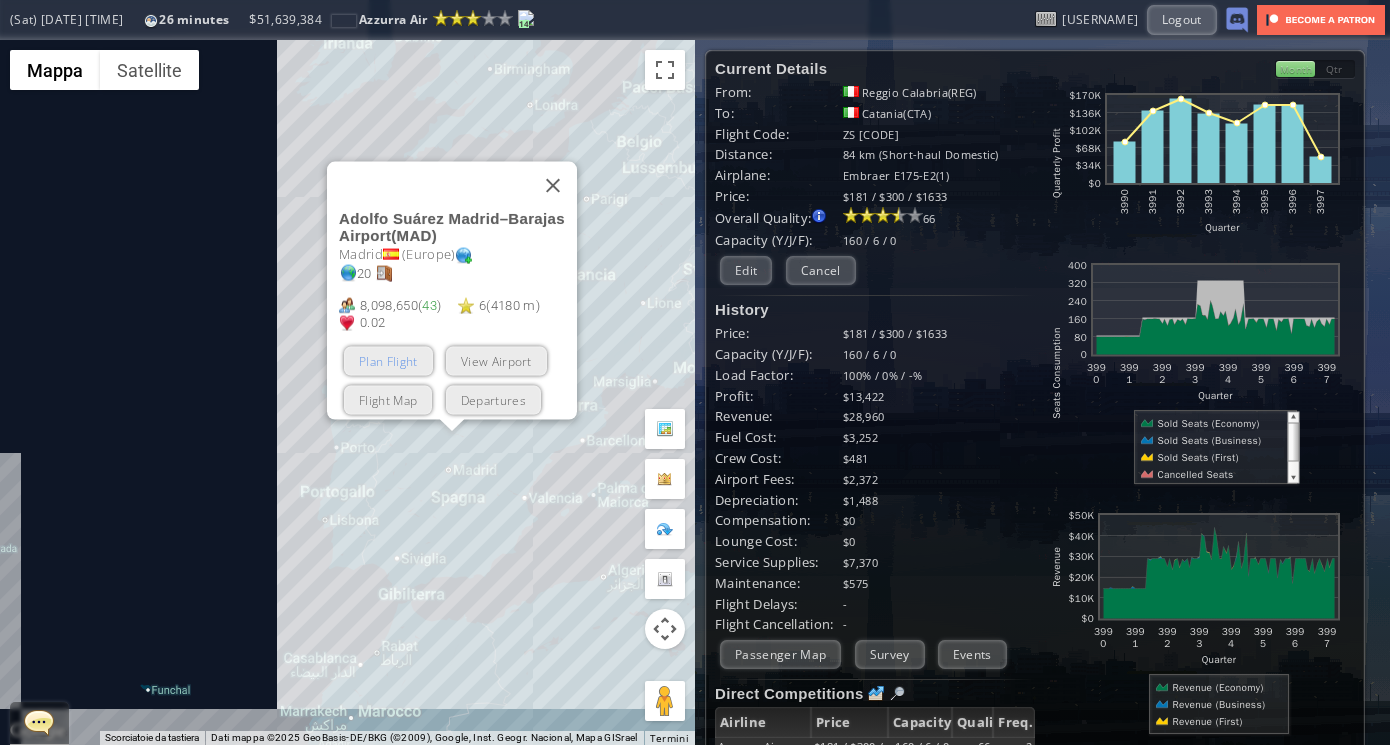 click on "Plan Flight" at bounding box center [388, 360] 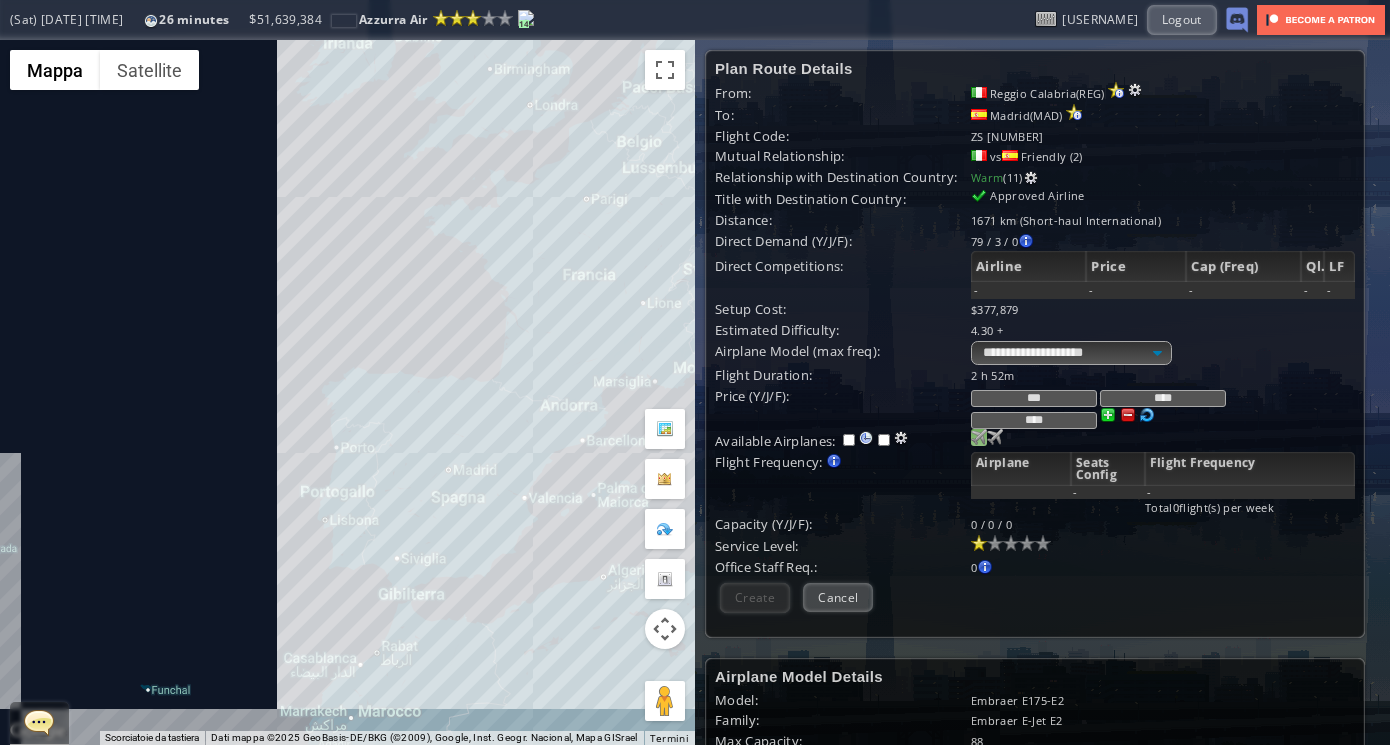 click at bounding box center [979, 437] 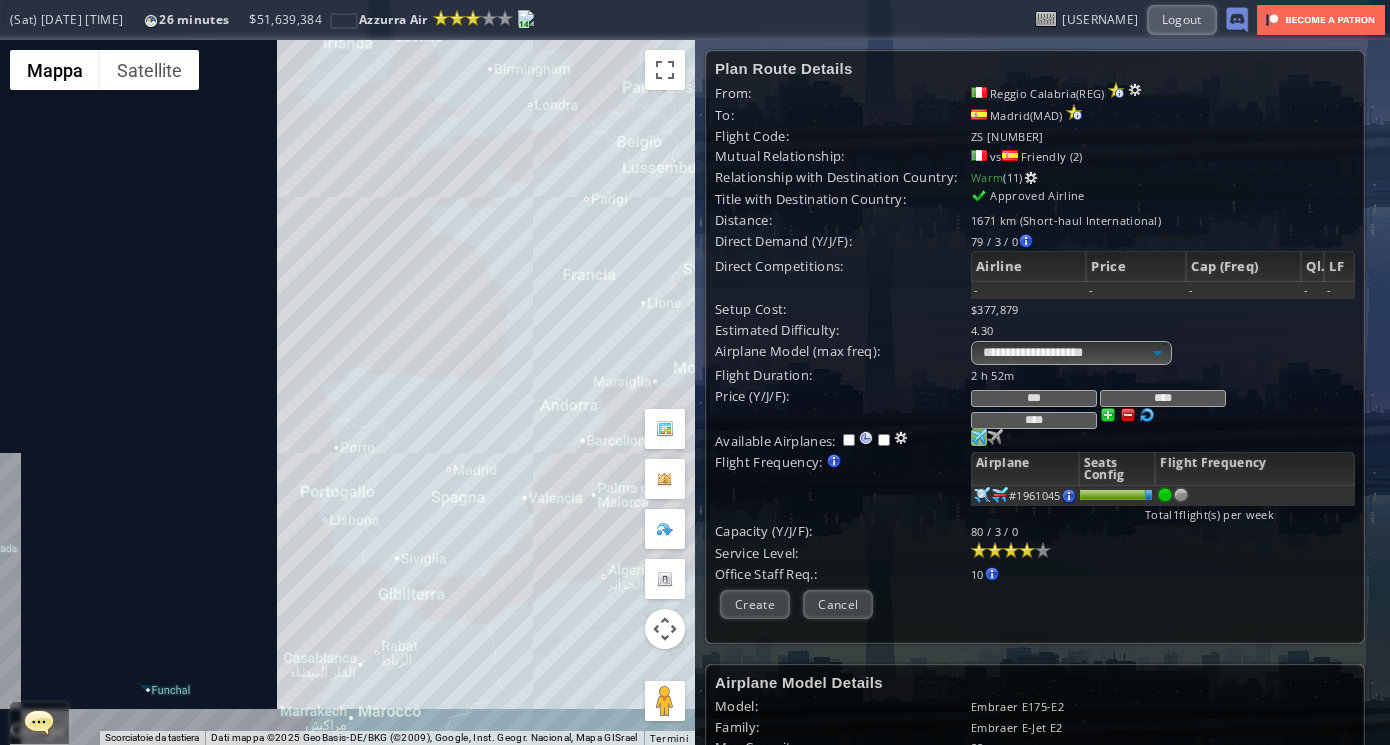 click at bounding box center (1027, 550) 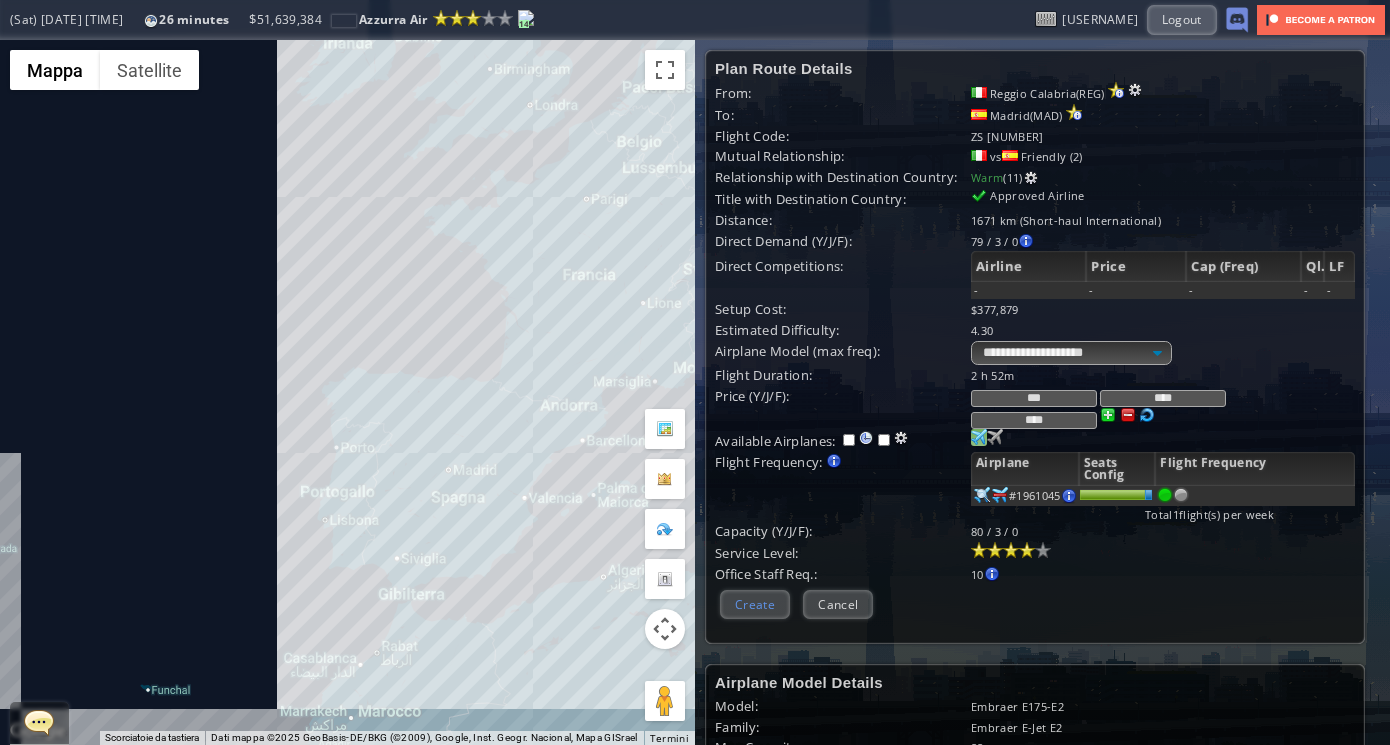 click on "Create" at bounding box center (755, 604) 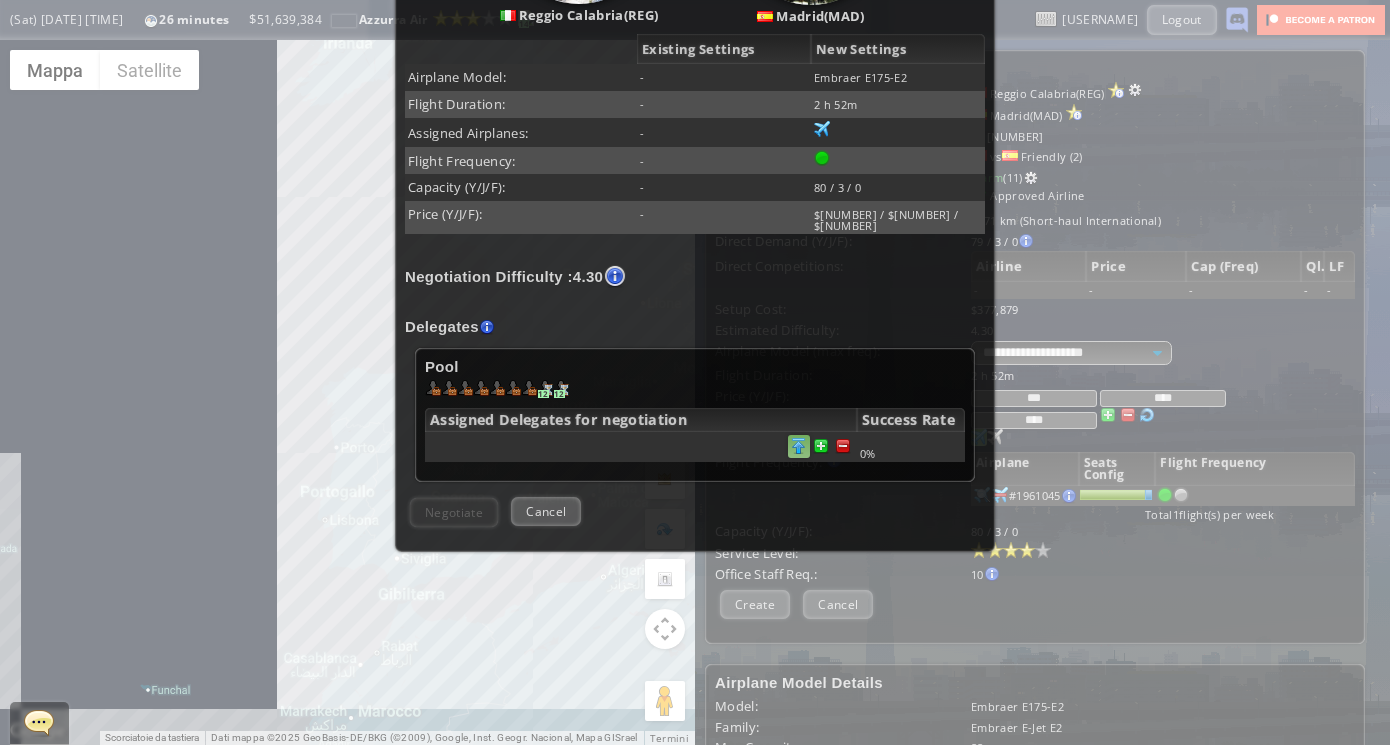click at bounding box center [843, 446] 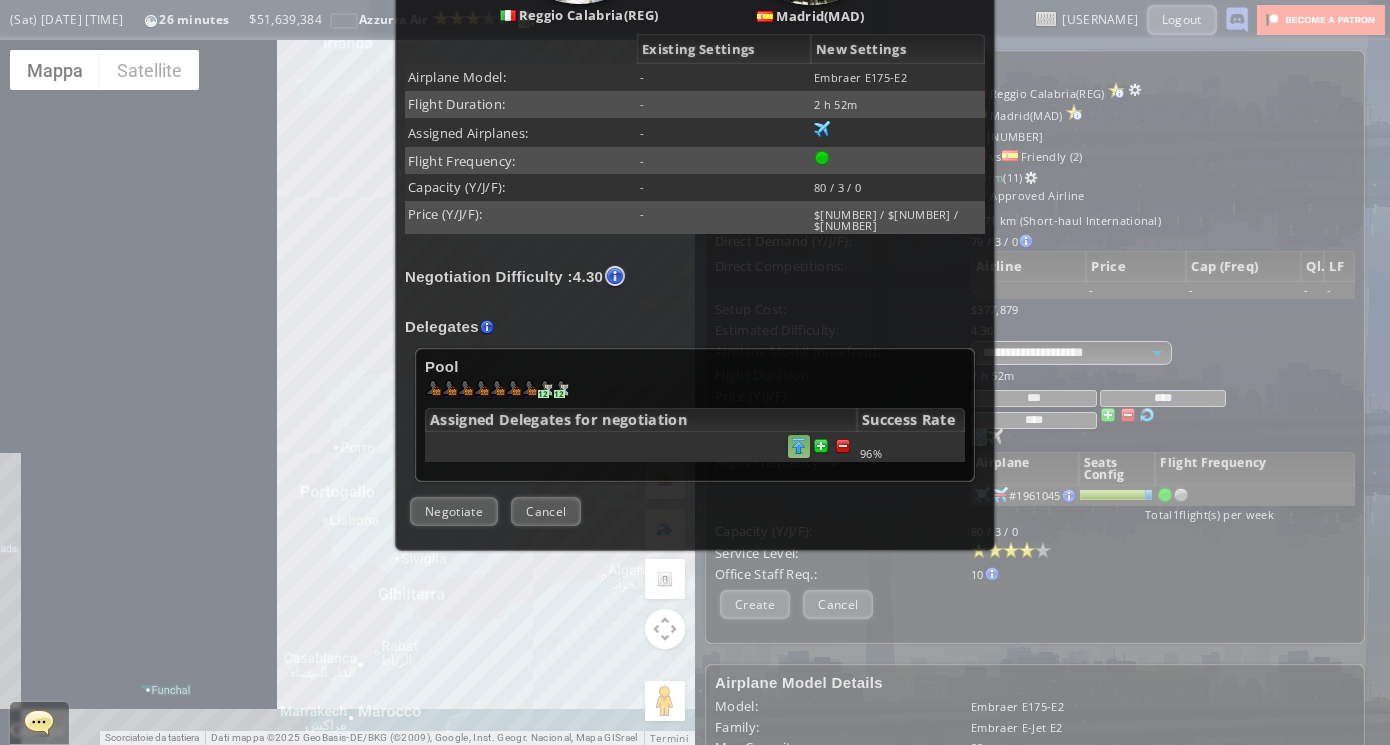 scroll, scrollTop: 391, scrollLeft: 0, axis: vertical 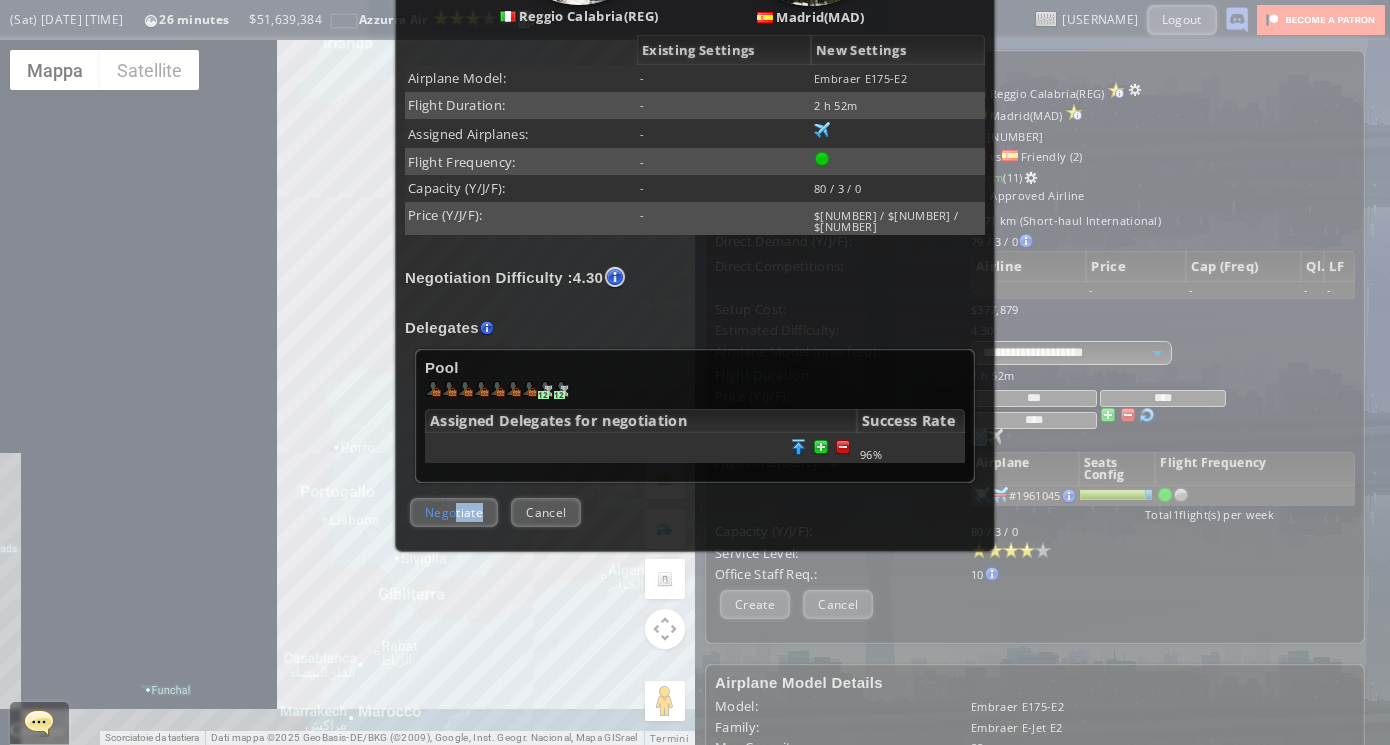 click on "Negotiate" at bounding box center [454, 512] 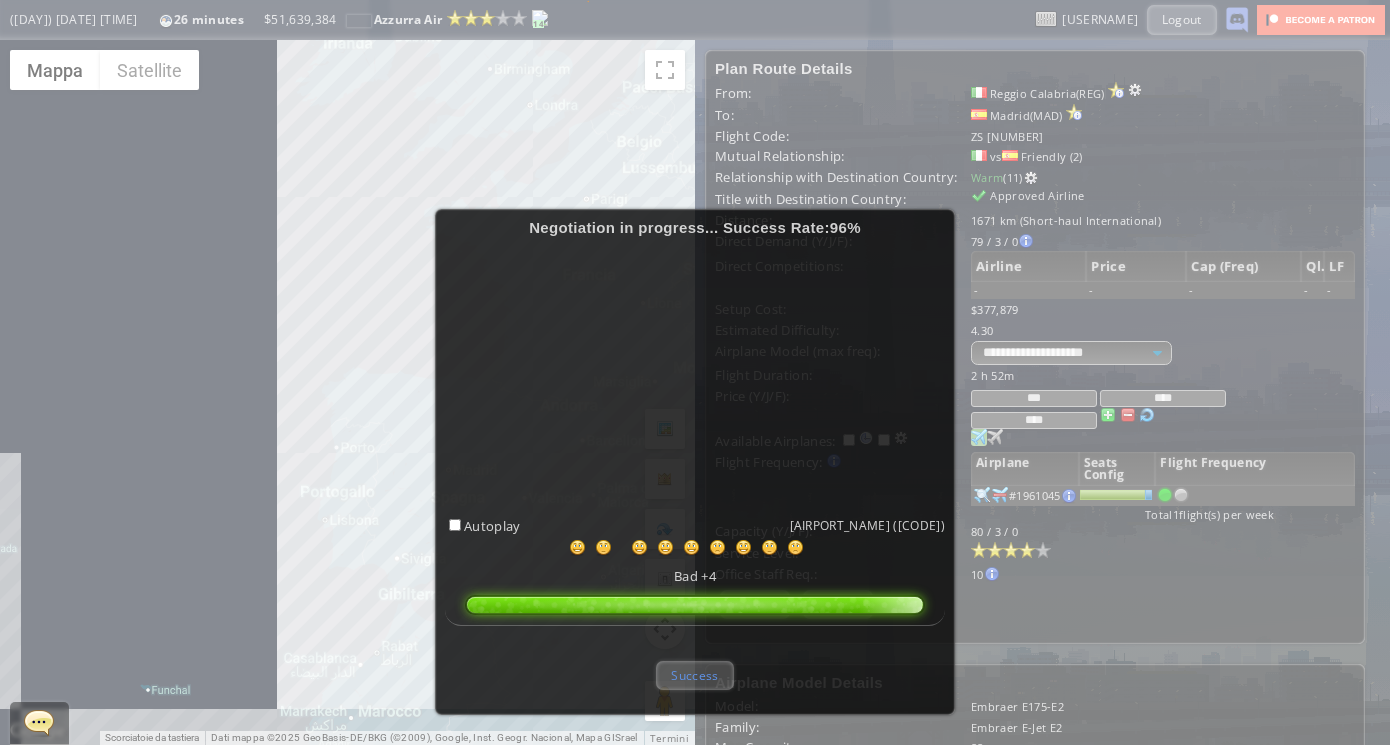 click on "Success" at bounding box center [694, 675] 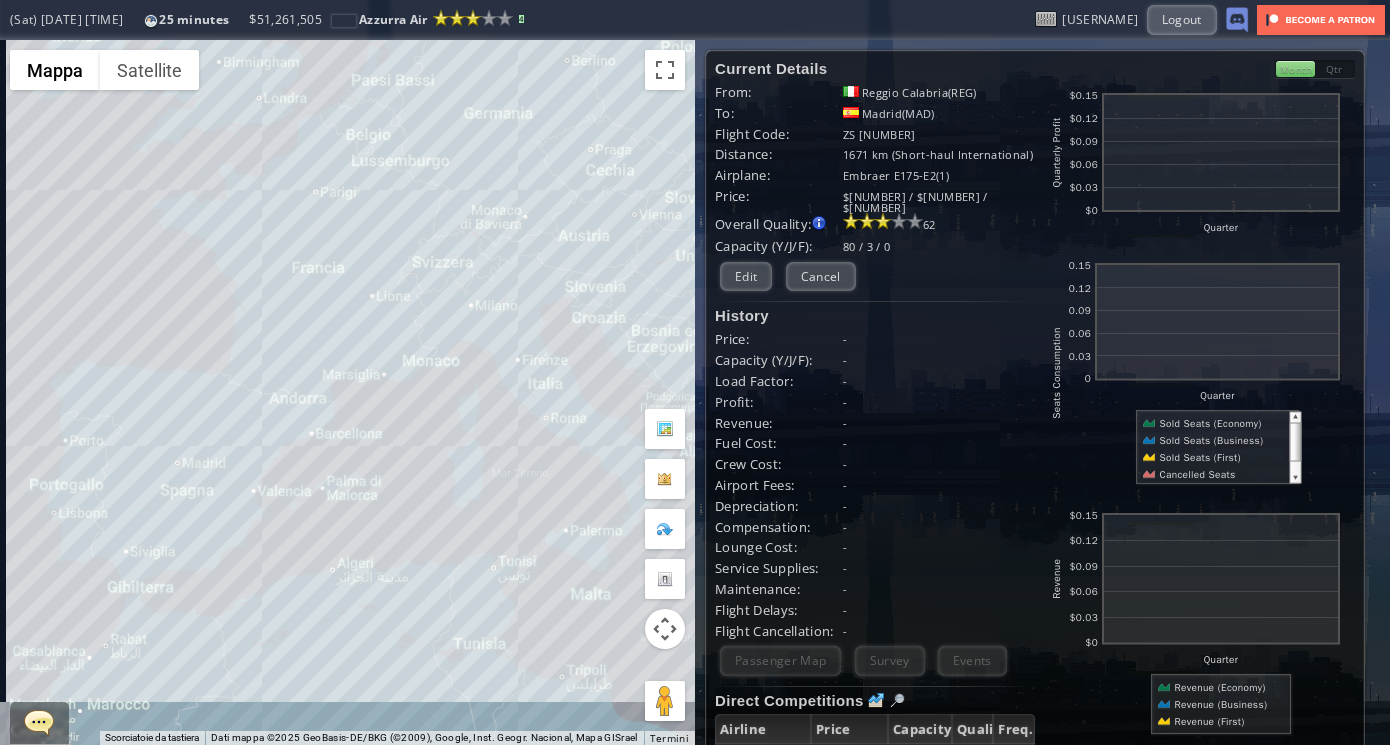 drag, startPoint x: 595, startPoint y: 508, endPoint x: 319, endPoint y: 499, distance: 276.1467 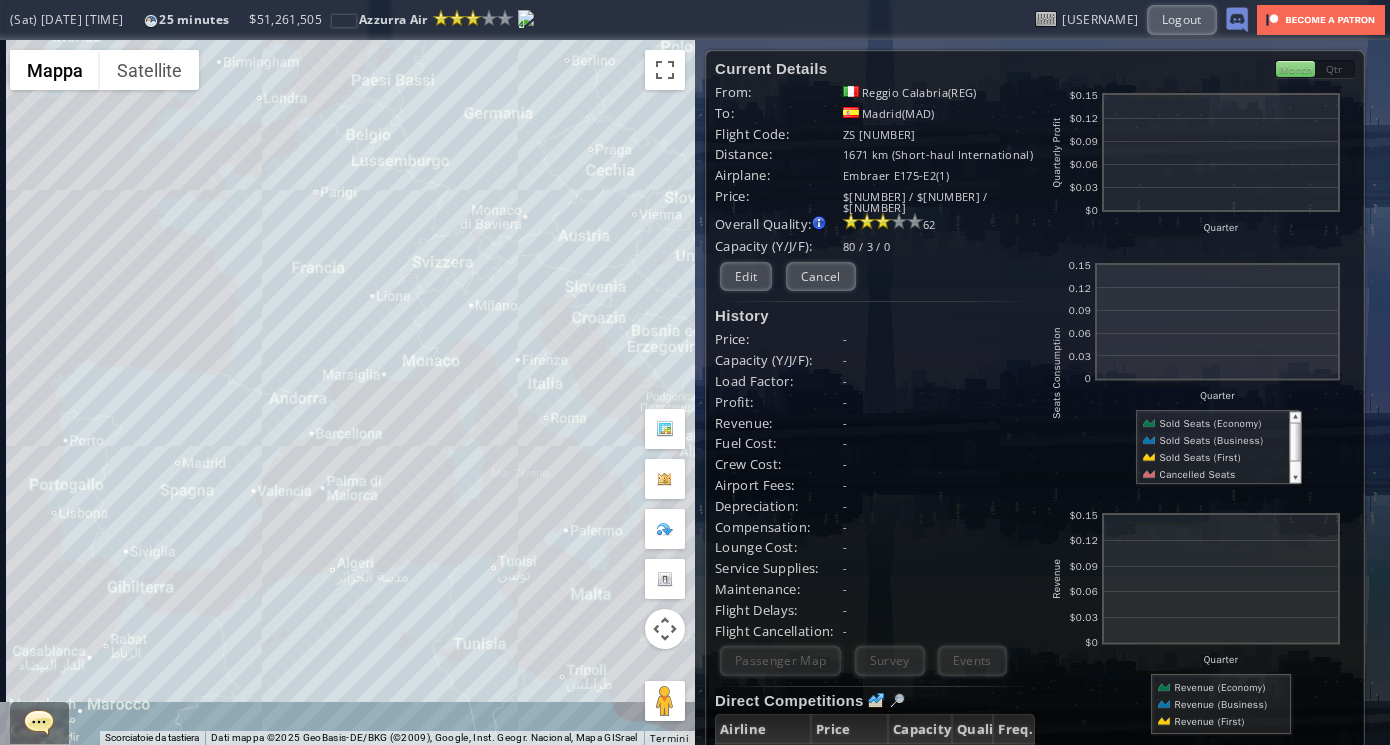 click on "Per navigare, premi i tasti Freccia." at bounding box center [347, 392] 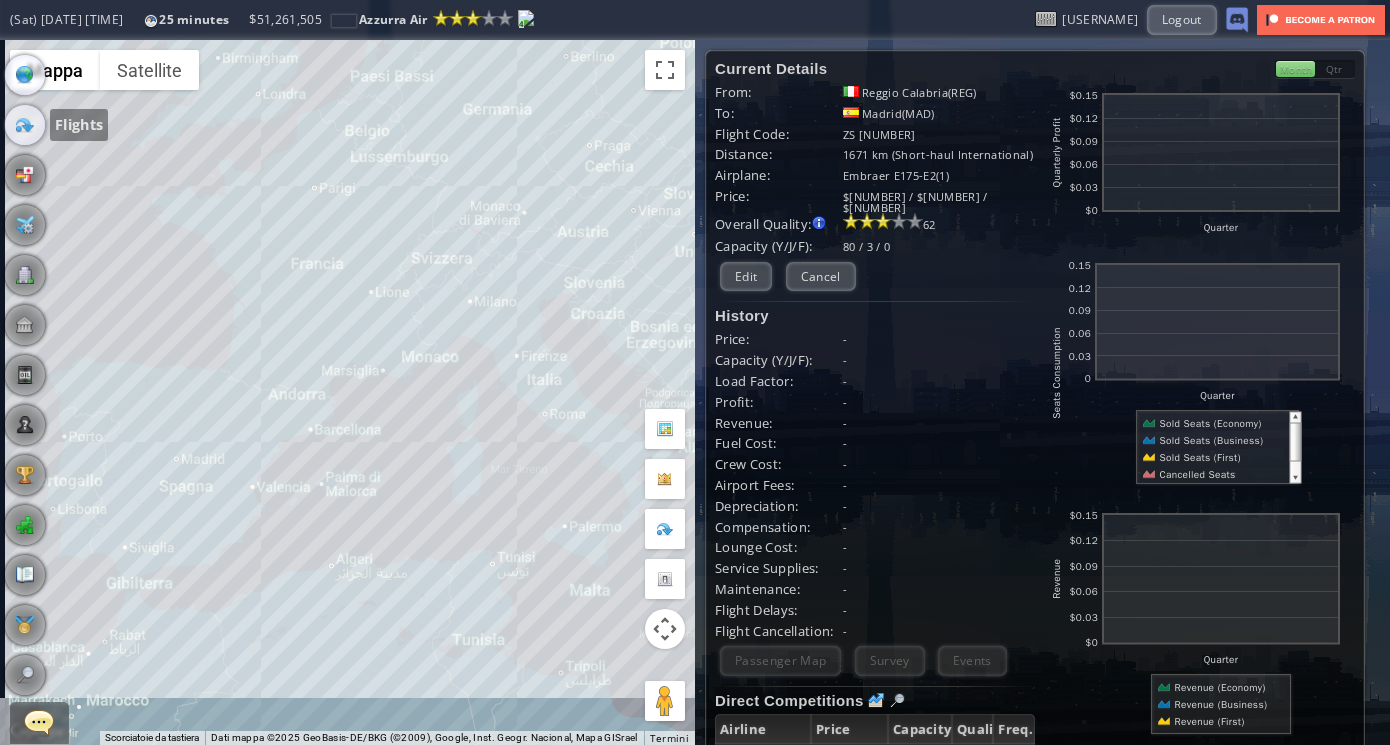 click at bounding box center [25, 125] 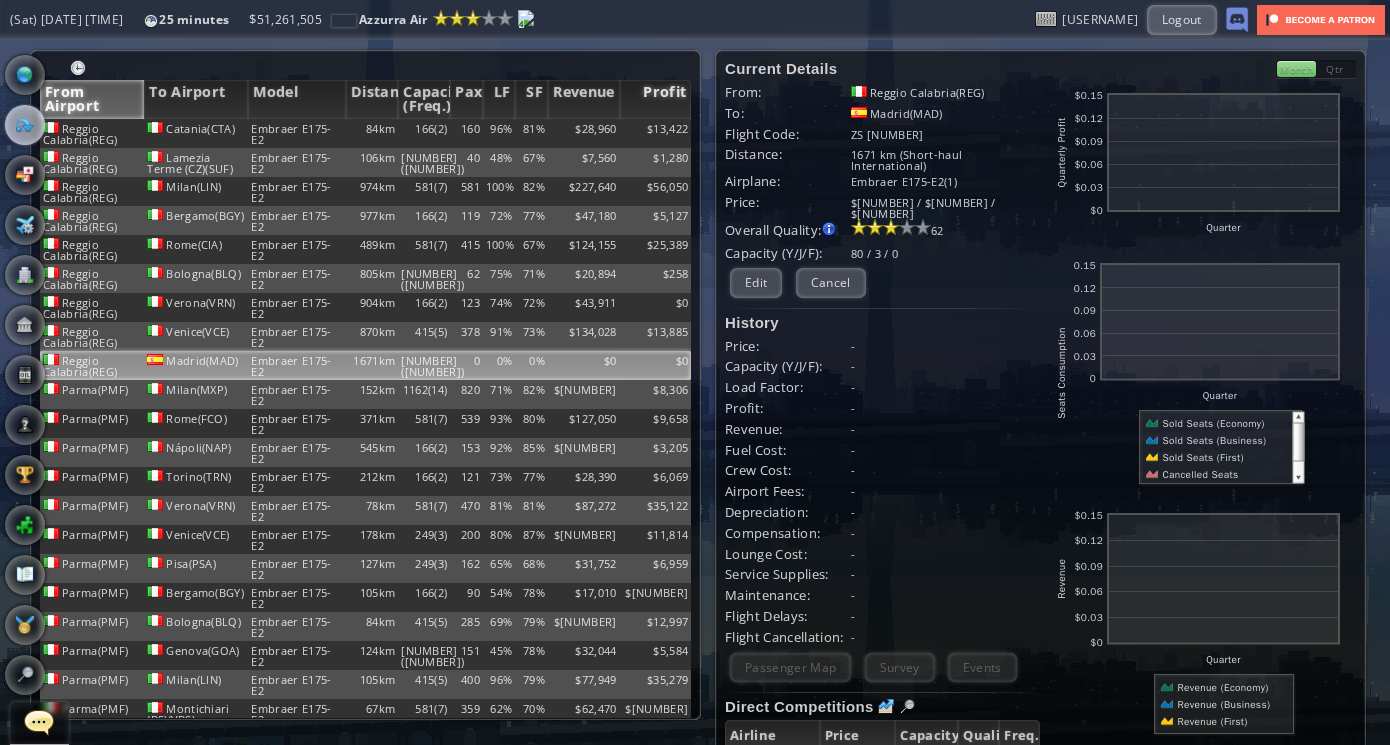 click on "Profit" at bounding box center [656, 99] 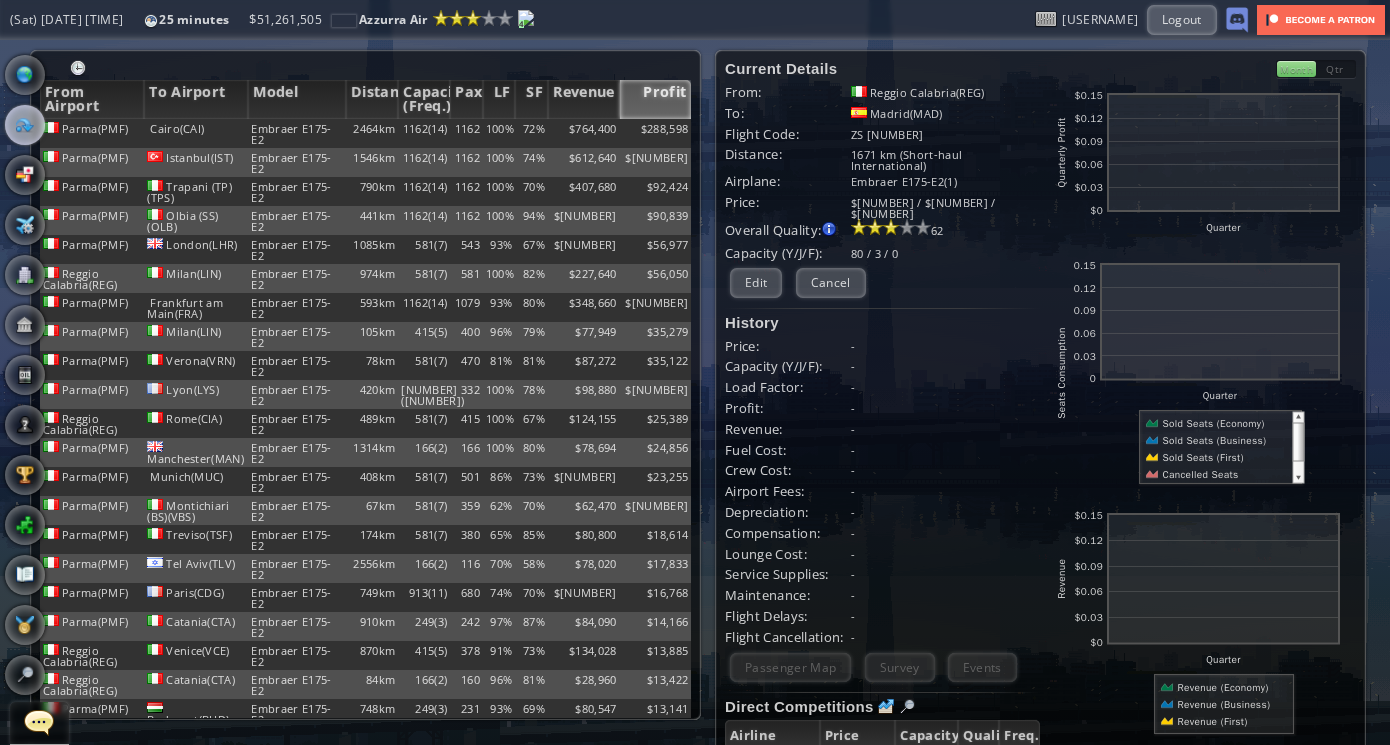 click on "Profit" at bounding box center [656, 99] 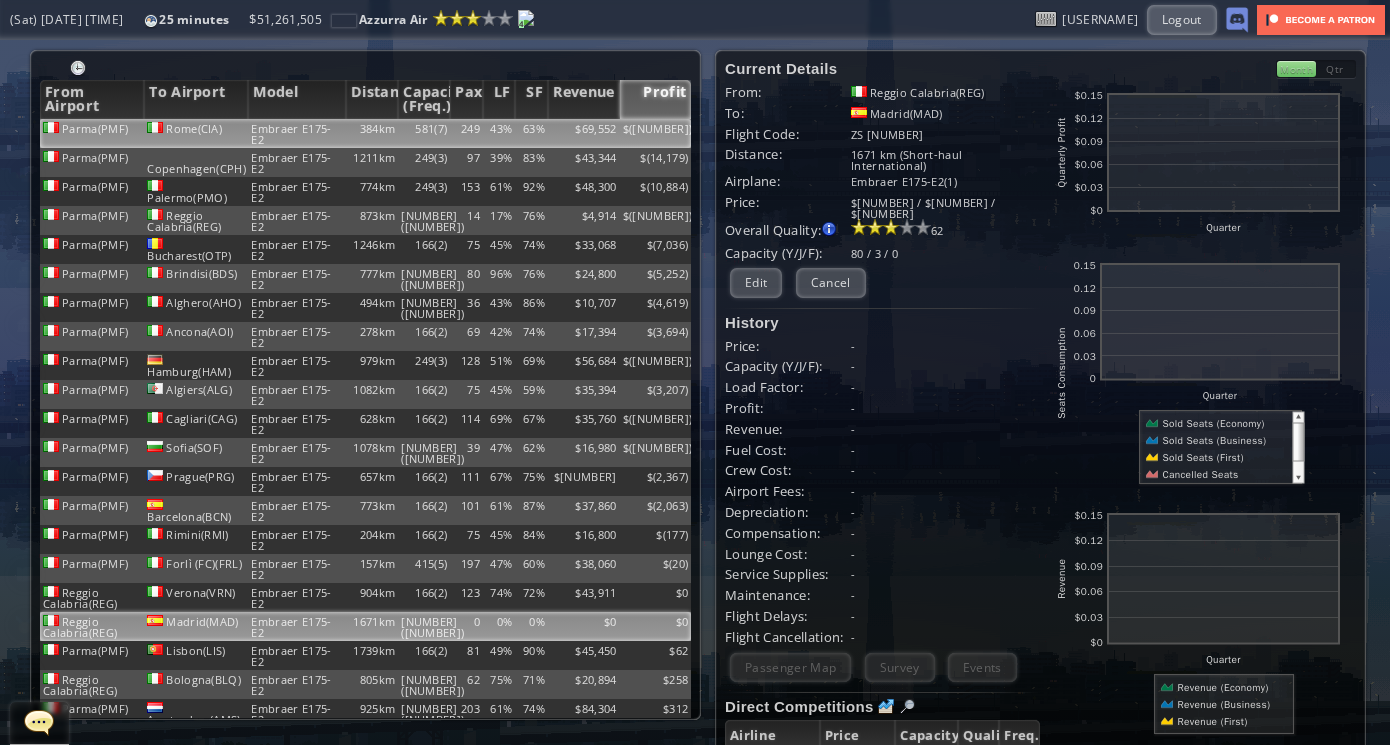 click on "$69,552" at bounding box center (584, 133) 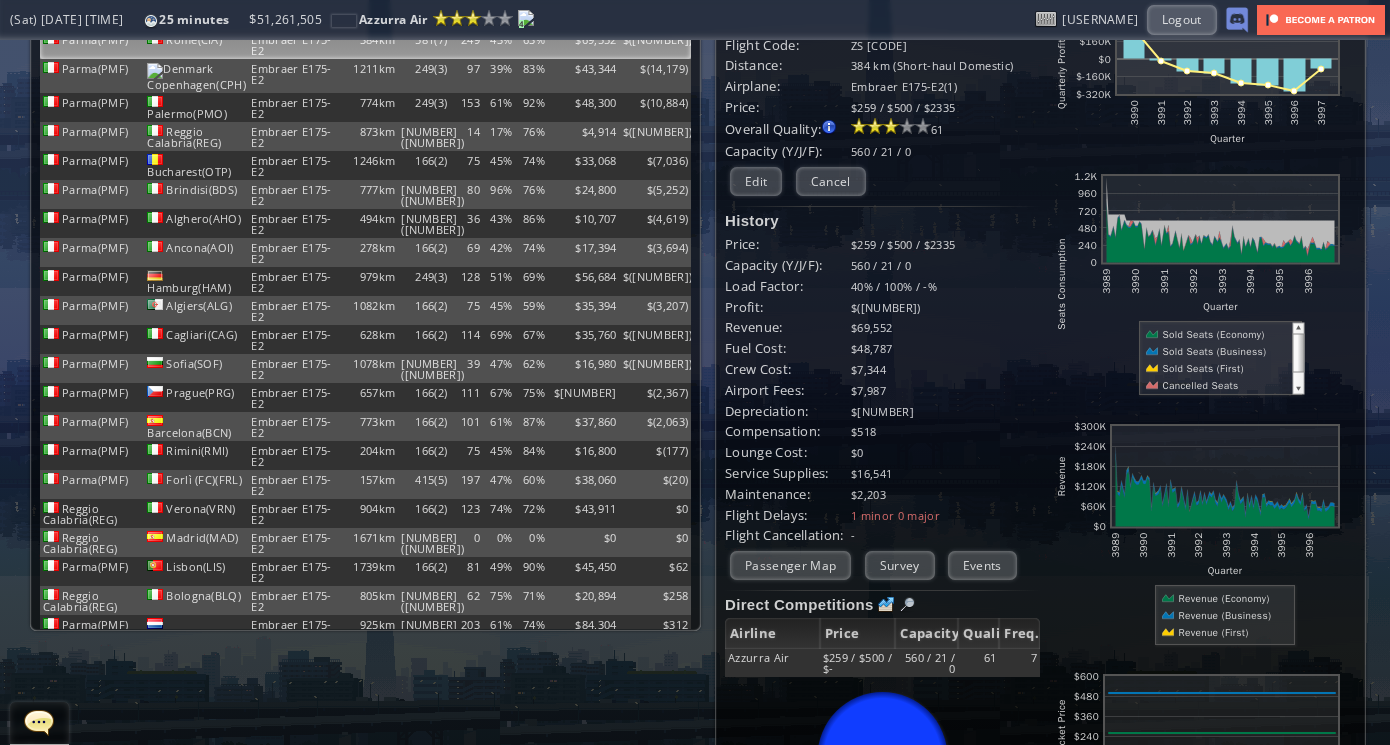 scroll, scrollTop: 87, scrollLeft: 0, axis: vertical 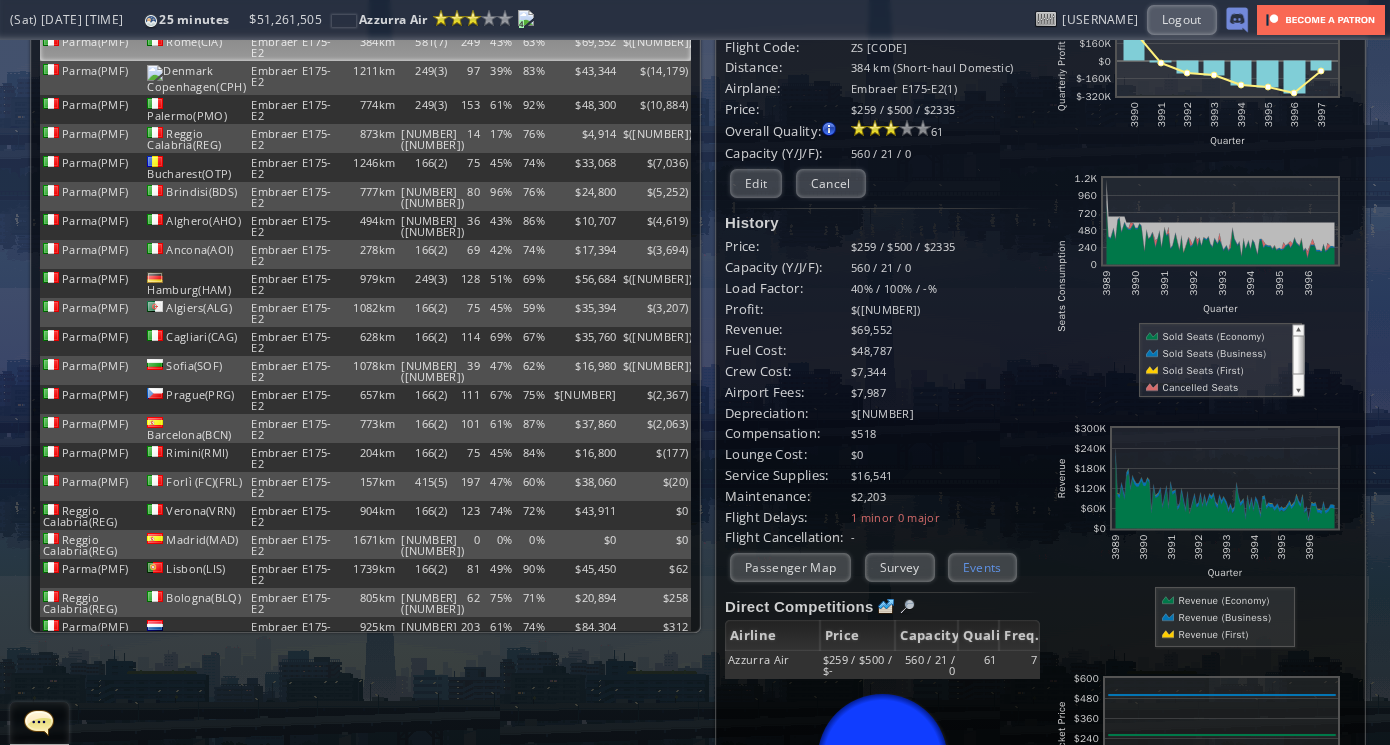 click on "Events" at bounding box center (982, 567) 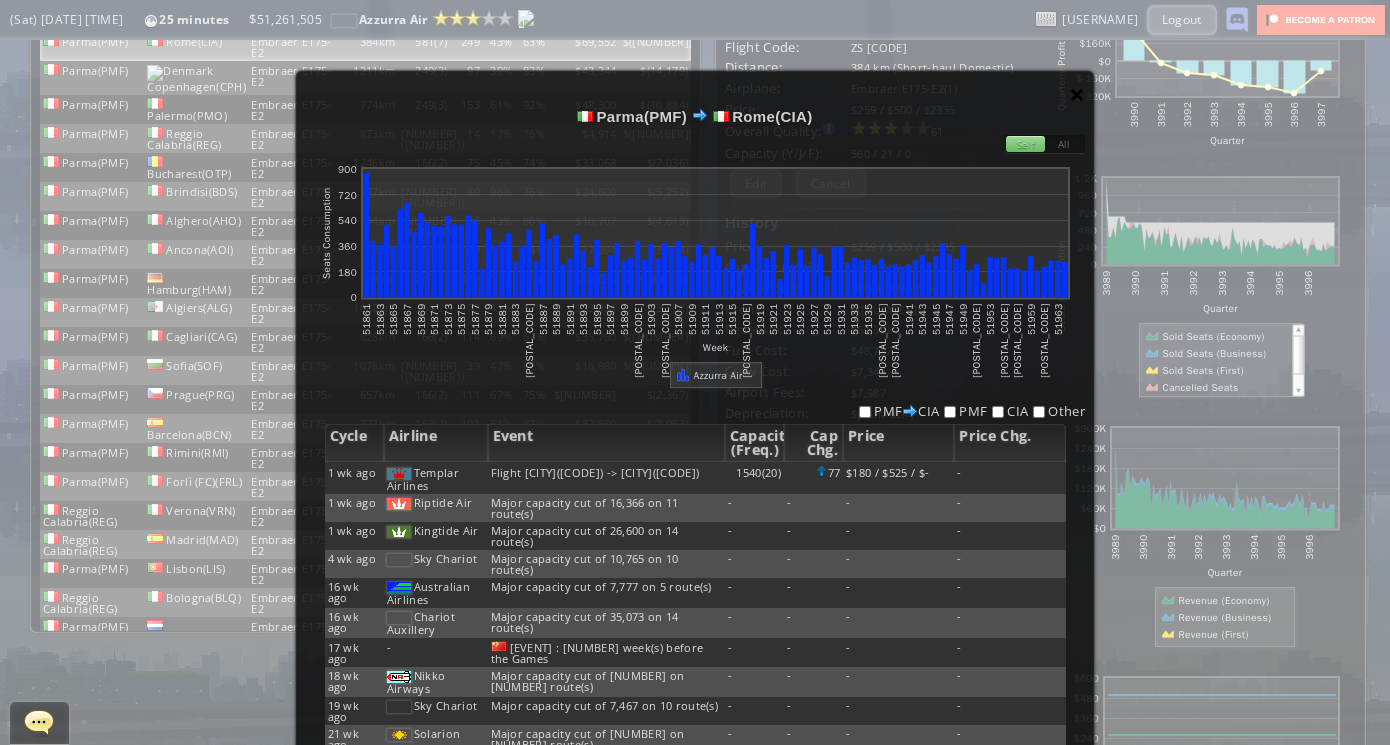 click on "×" at bounding box center [1077, 94] 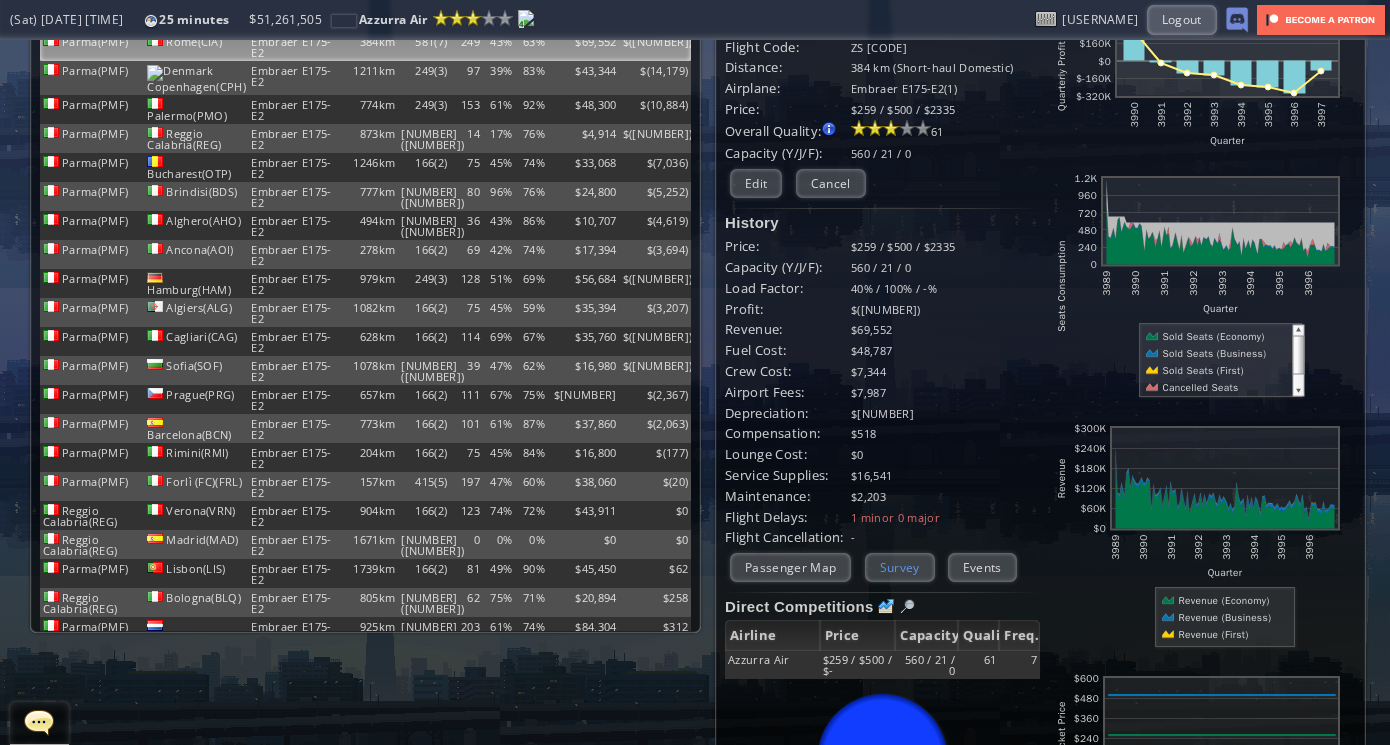 click on "Survey" at bounding box center (900, 567) 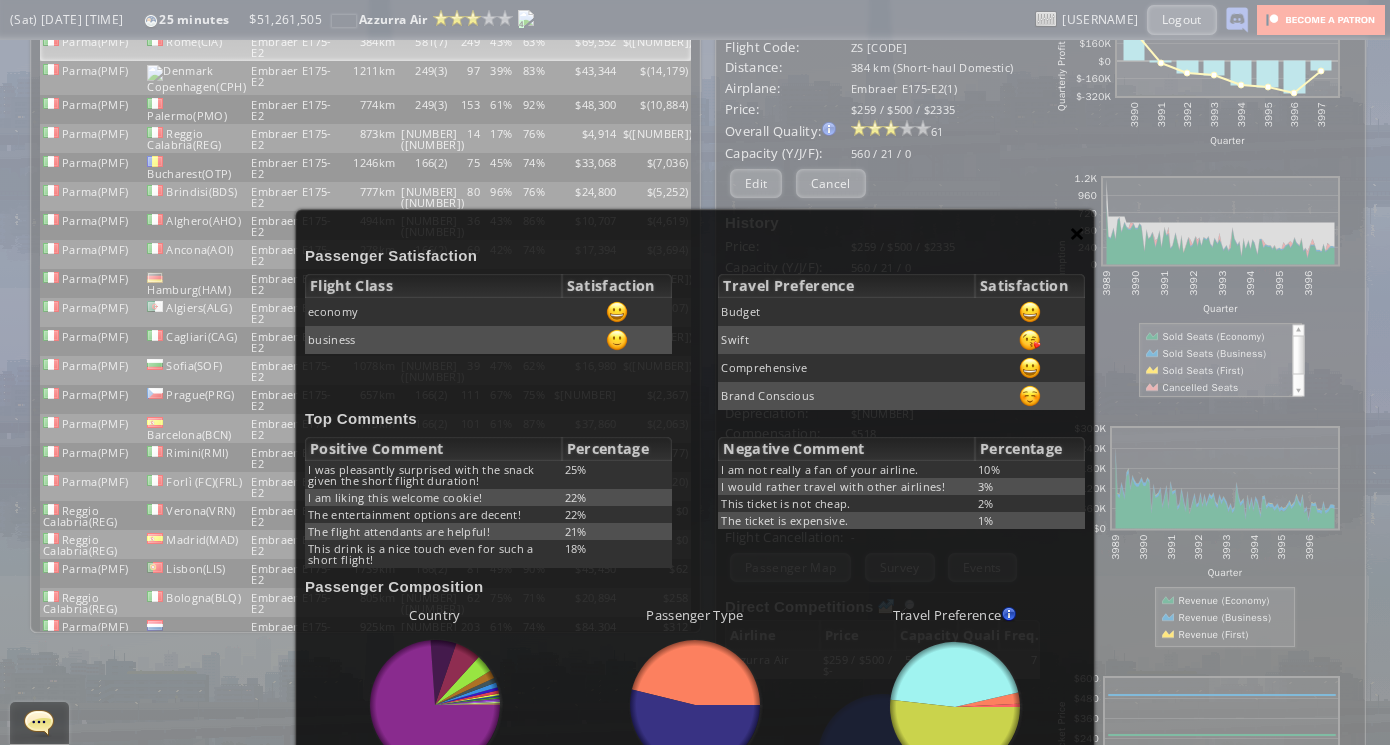 click on "×" at bounding box center (1077, 233) 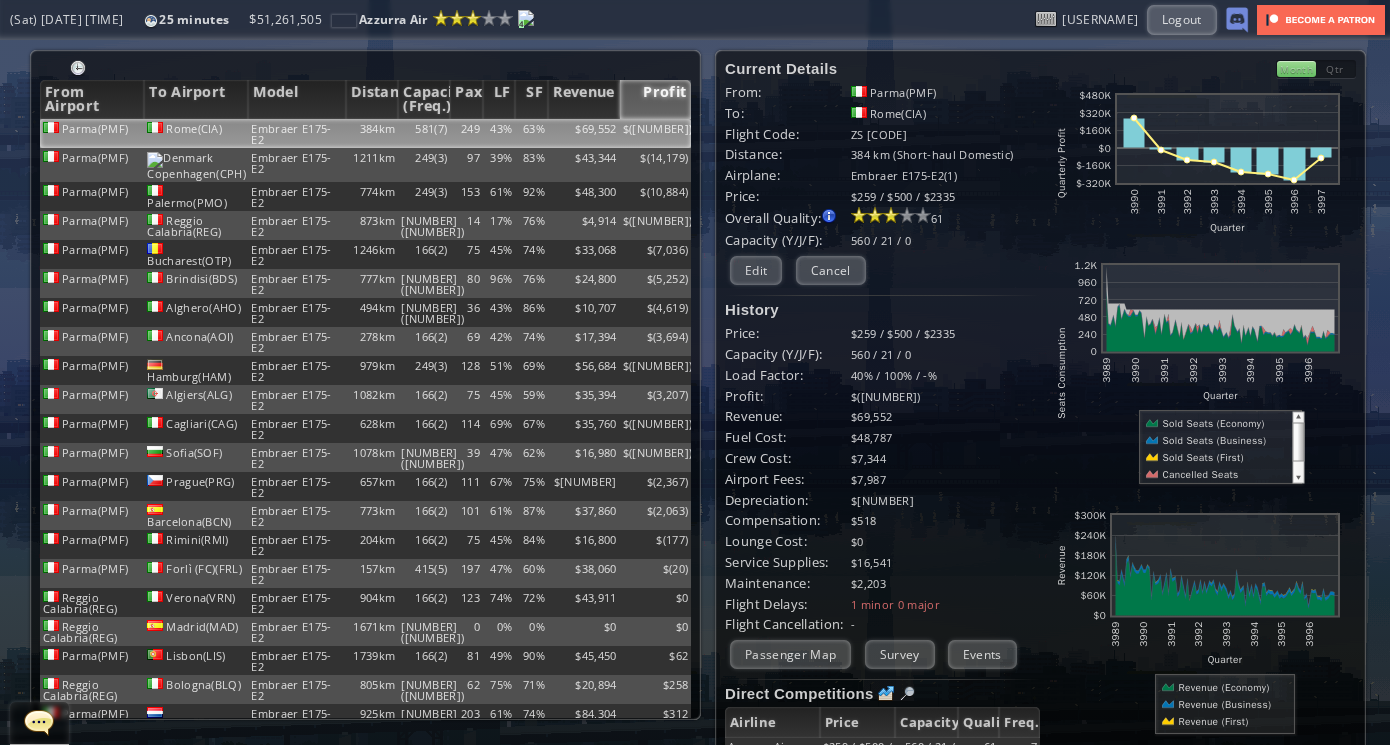 scroll, scrollTop: 0, scrollLeft: 0, axis: both 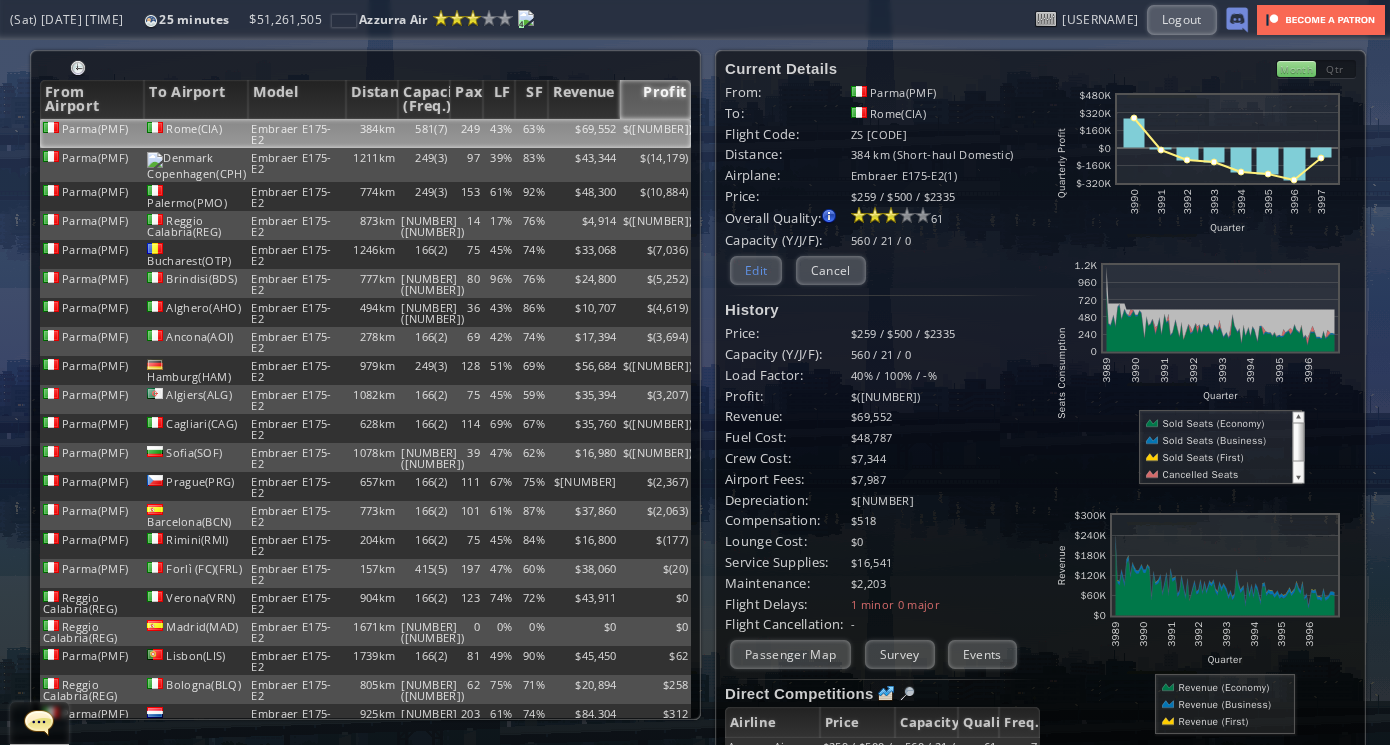 click on "Edit" at bounding box center (756, 270) 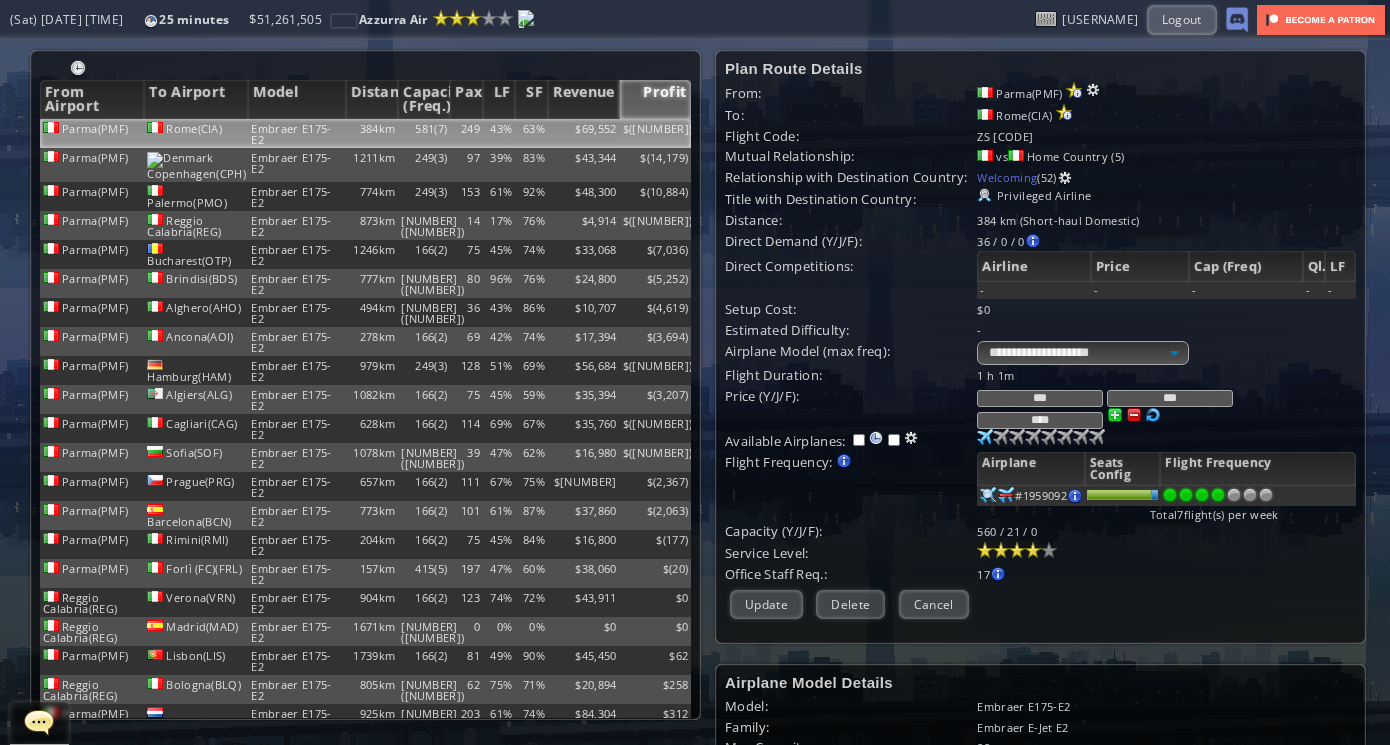 click at bounding box center (1218, 495) 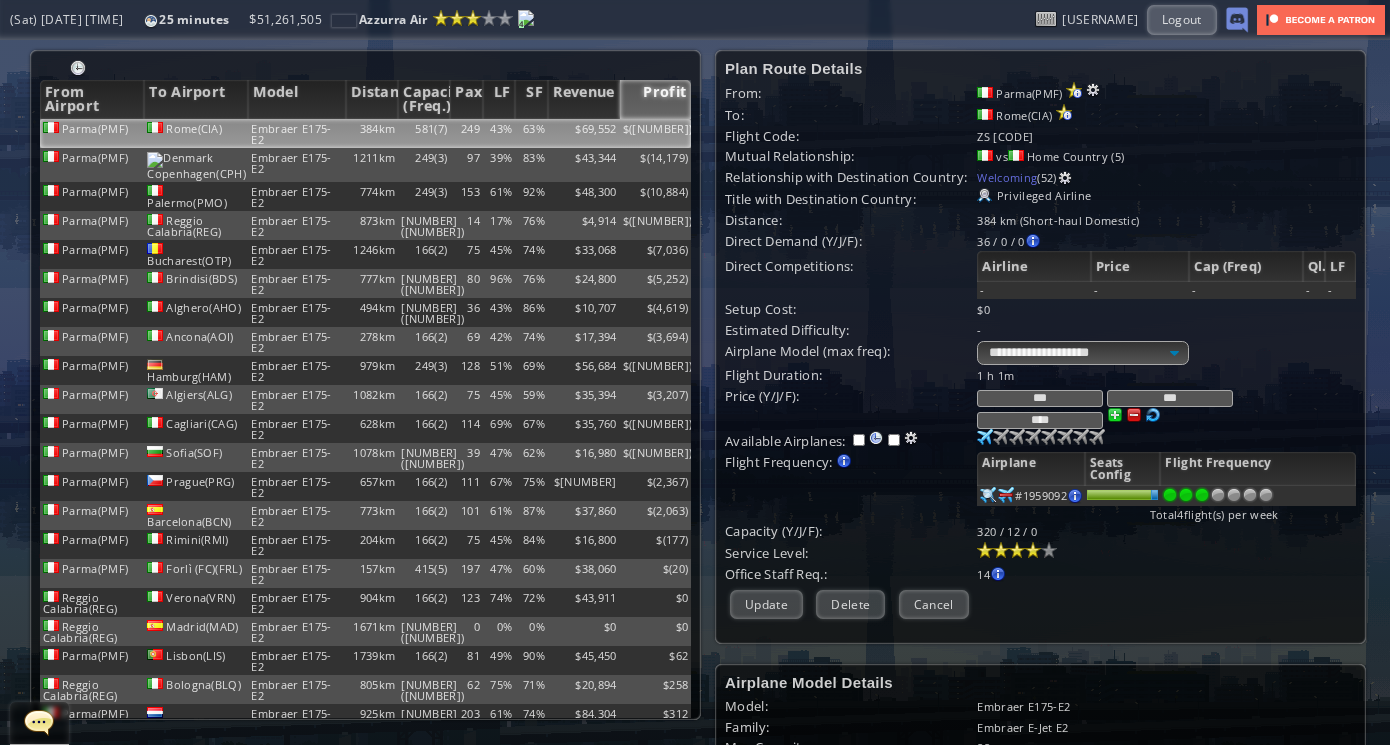 click at bounding box center [1202, 495] 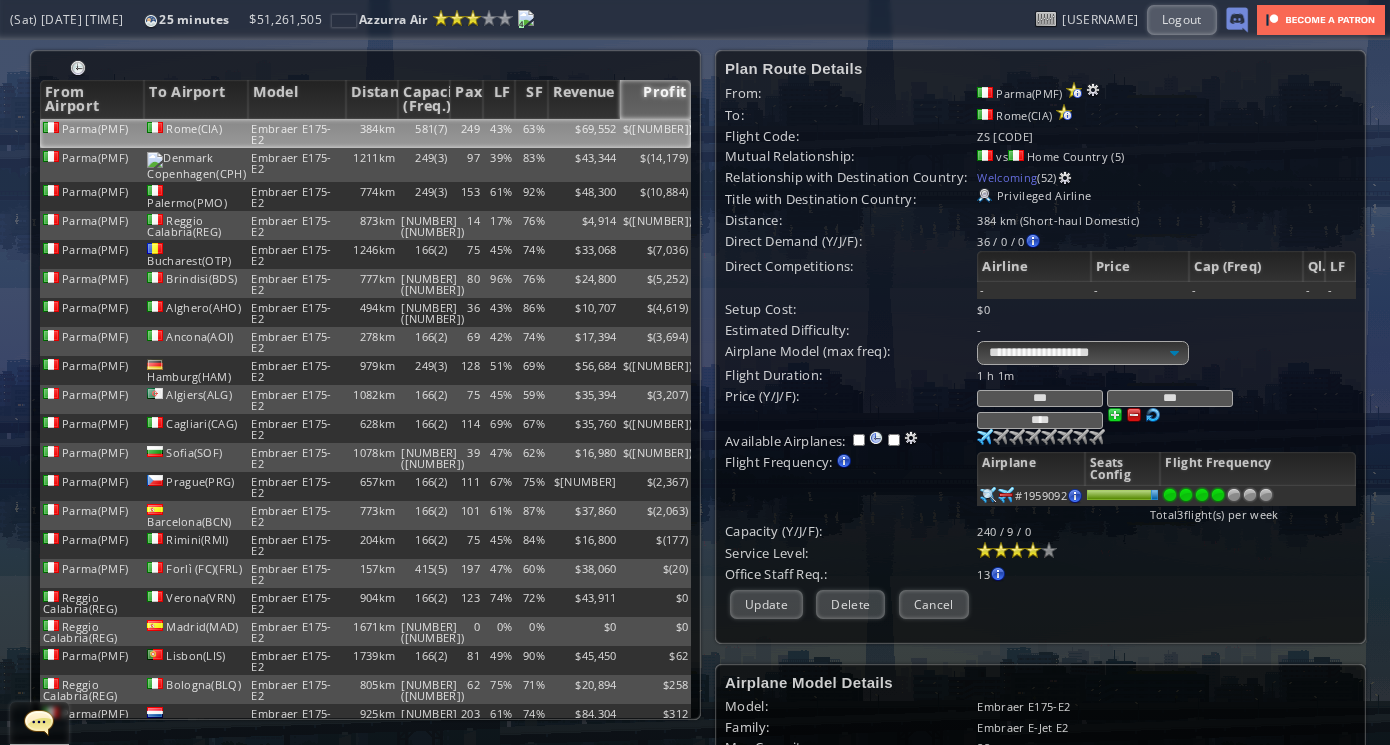 click at bounding box center [1218, 495] 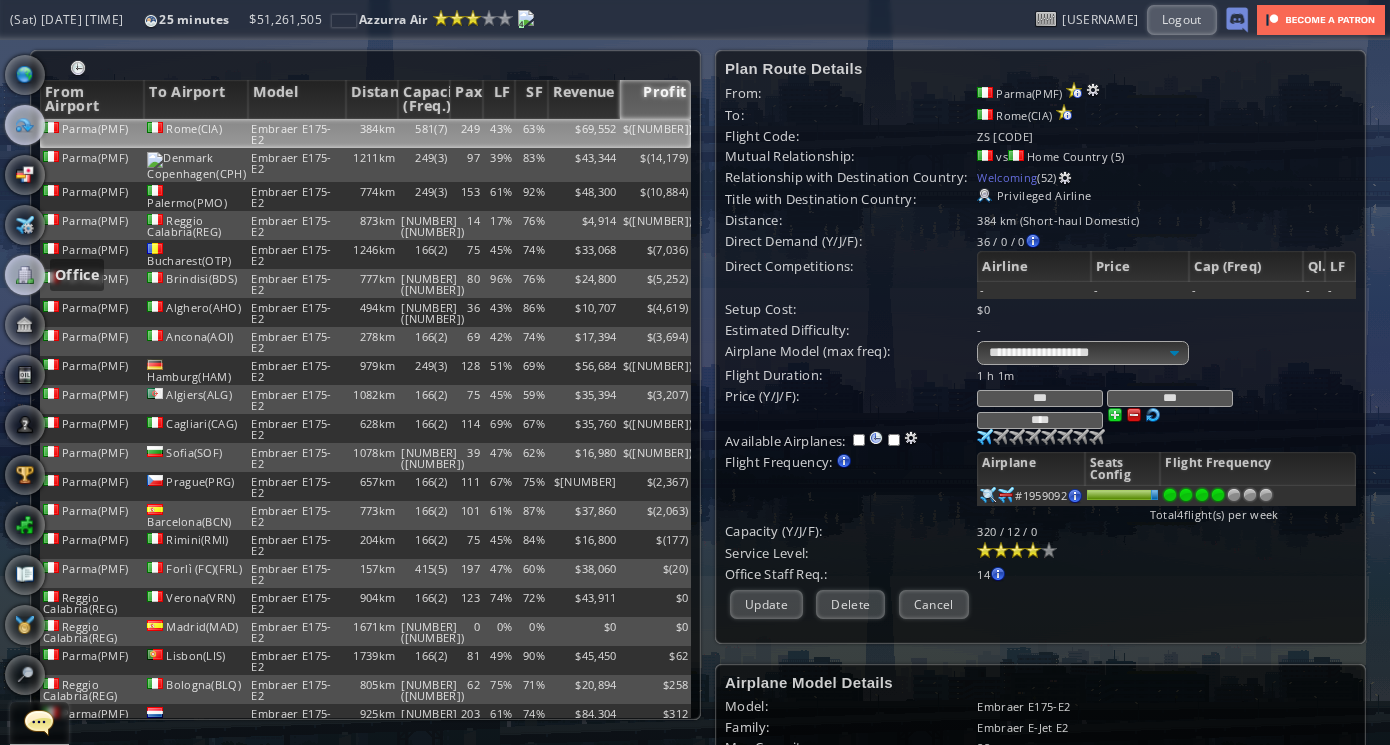 click at bounding box center [25, 275] 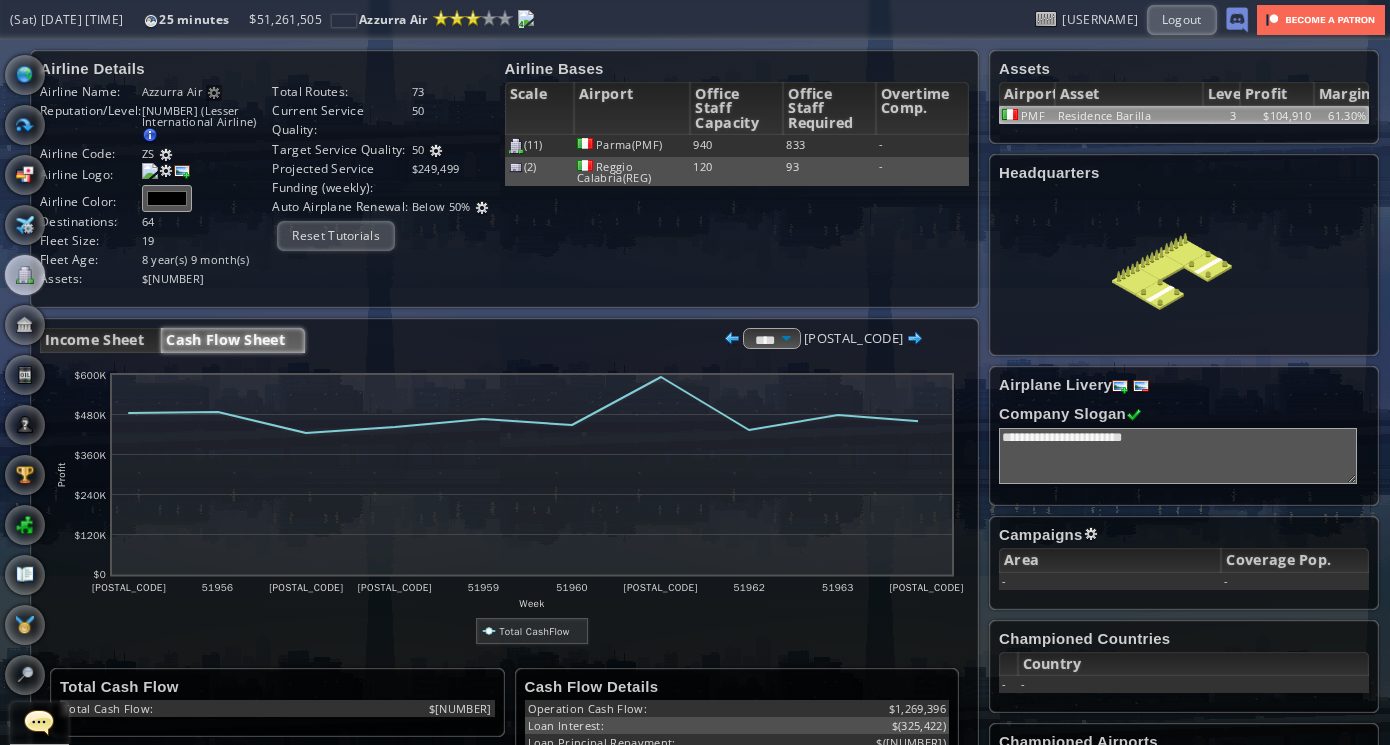 click on "Residence Barilla" at bounding box center [1129, 115] 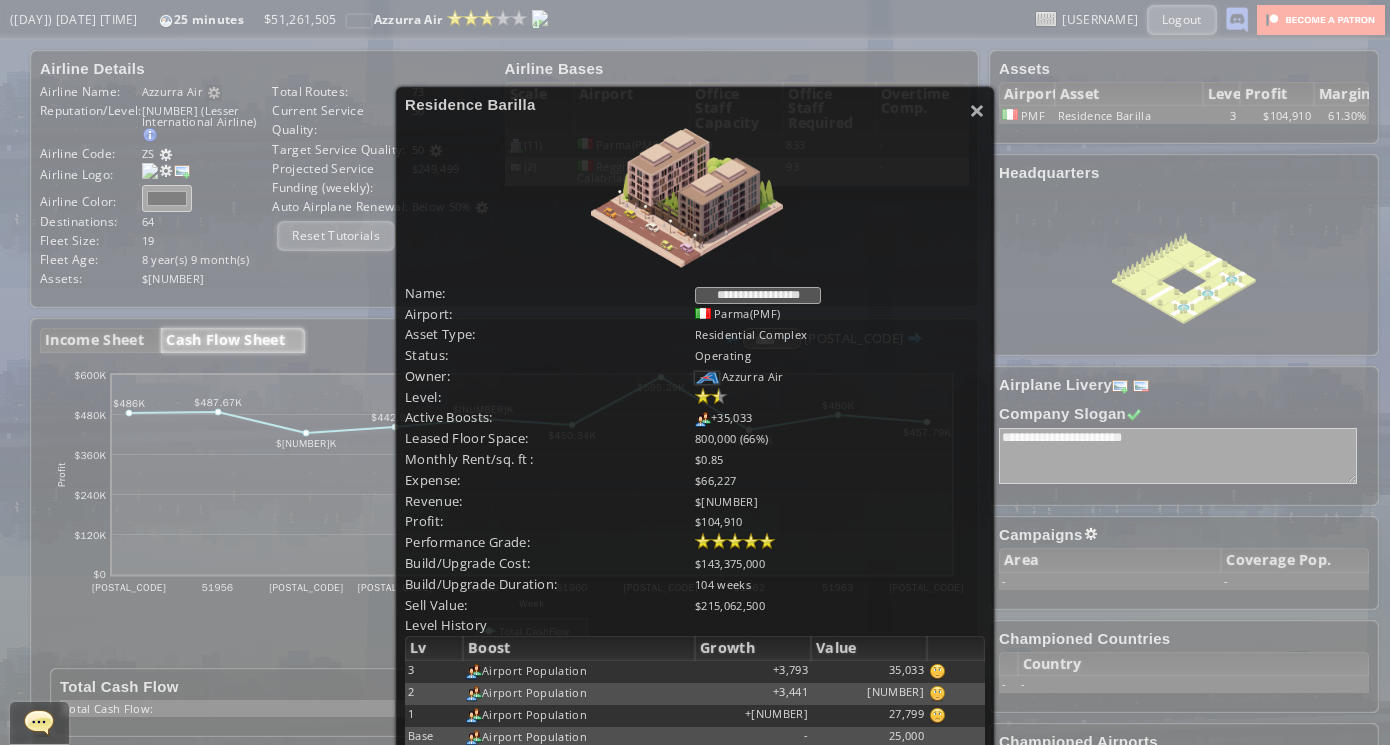 scroll, scrollTop: 133, scrollLeft: 0, axis: vertical 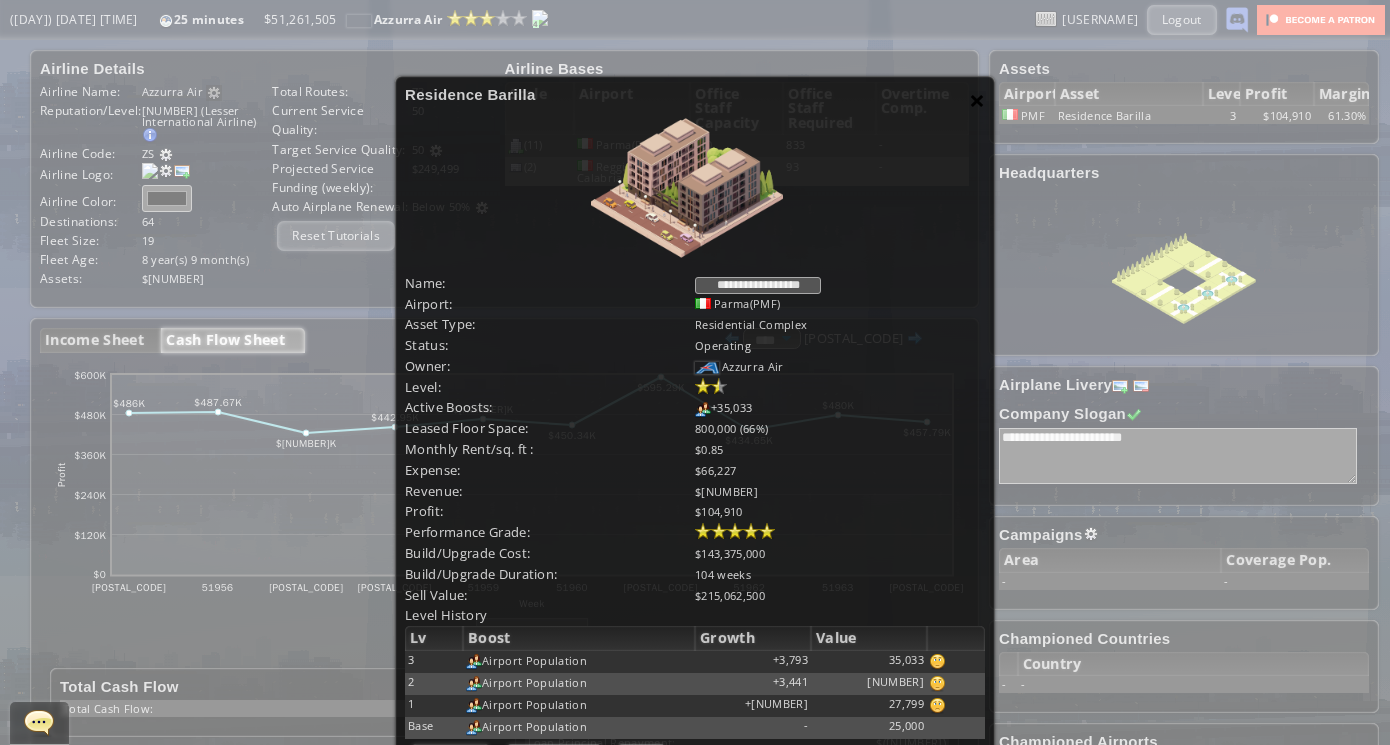 click on "×" at bounding box center (977, 100) 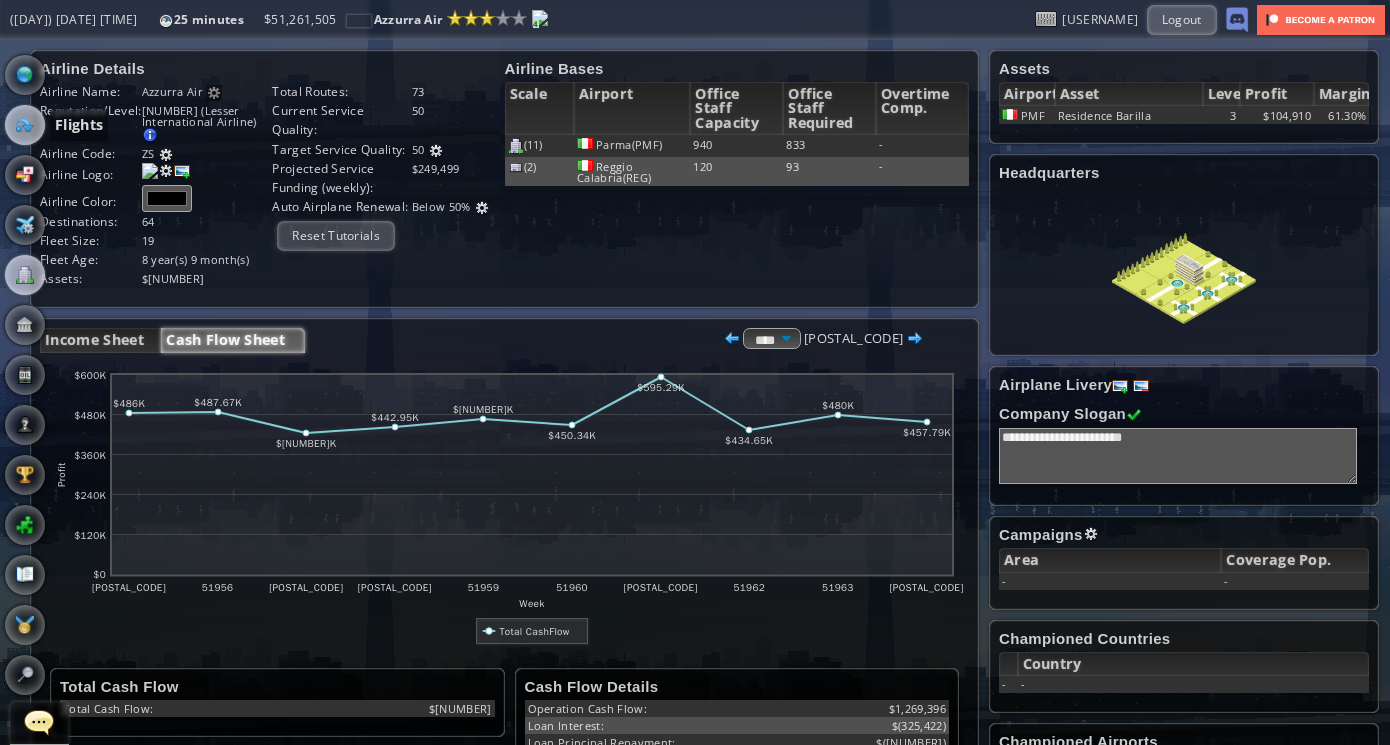 click at bounding box center [25, 125] 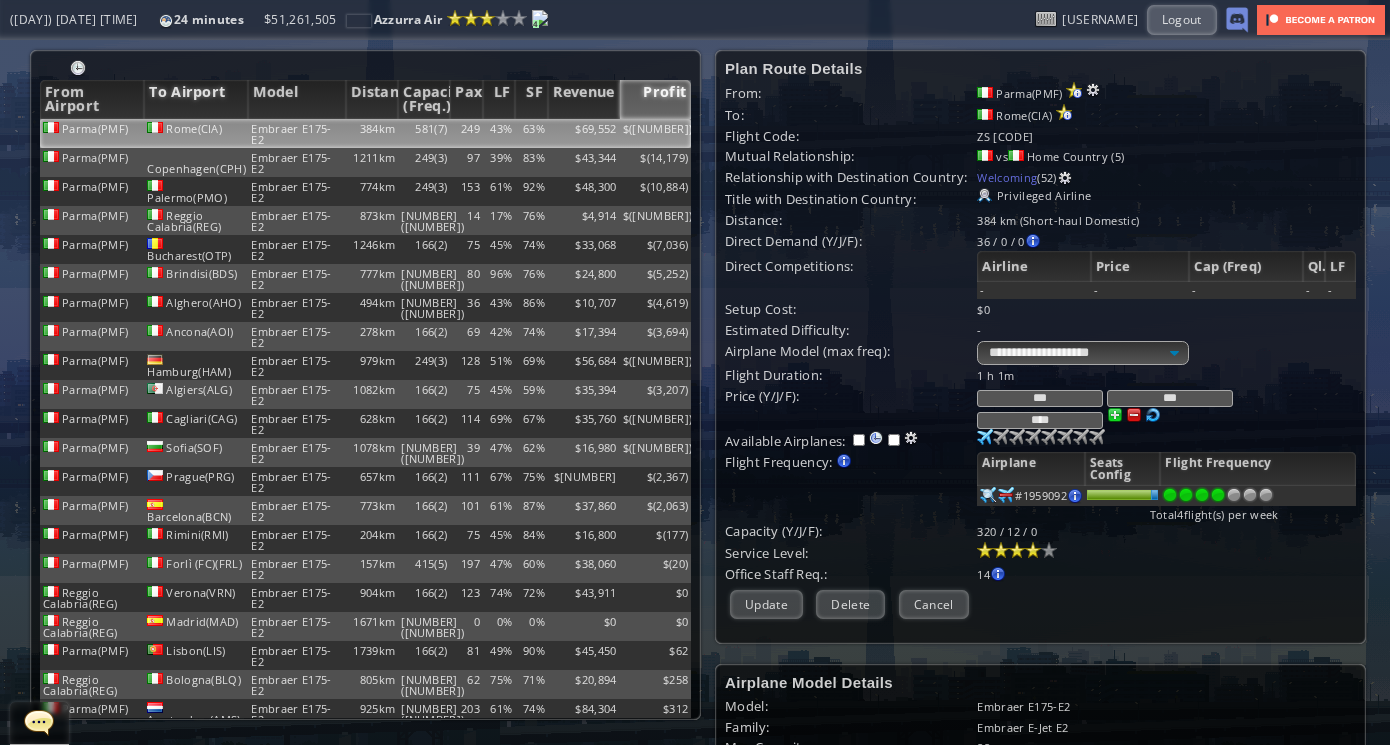 click on "To Airport" at bounding box center [196, 99] 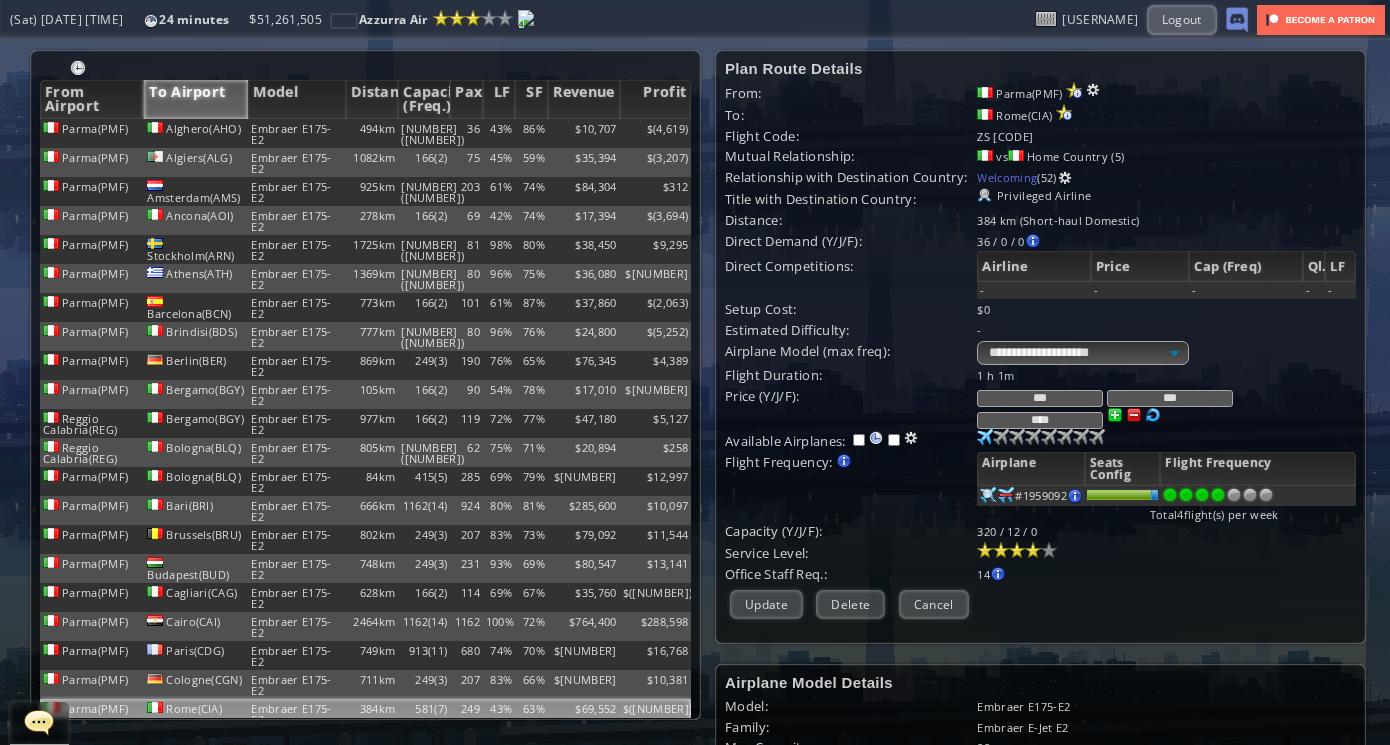 scroll, scrollTop: 0, scrollLeft: 0, axis: both 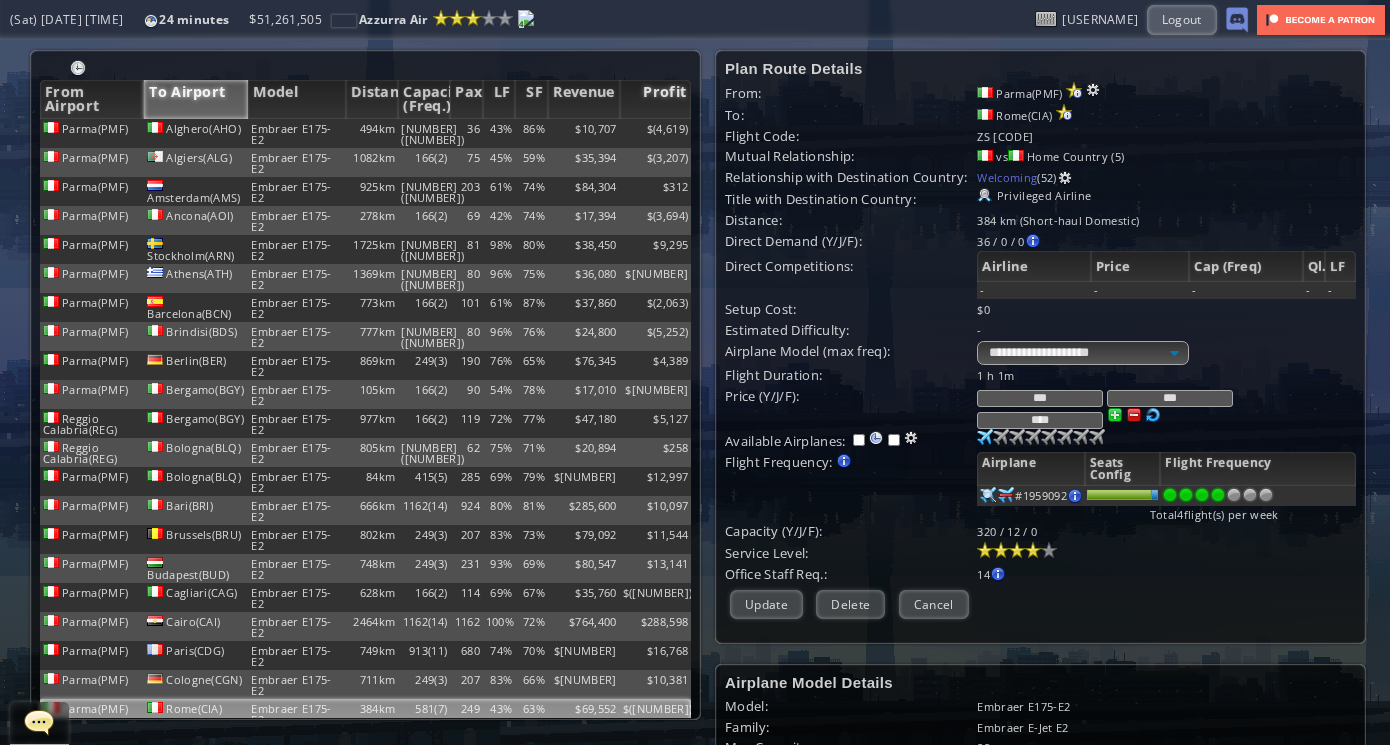 click on "Profit" at bounding box center (656, 99) 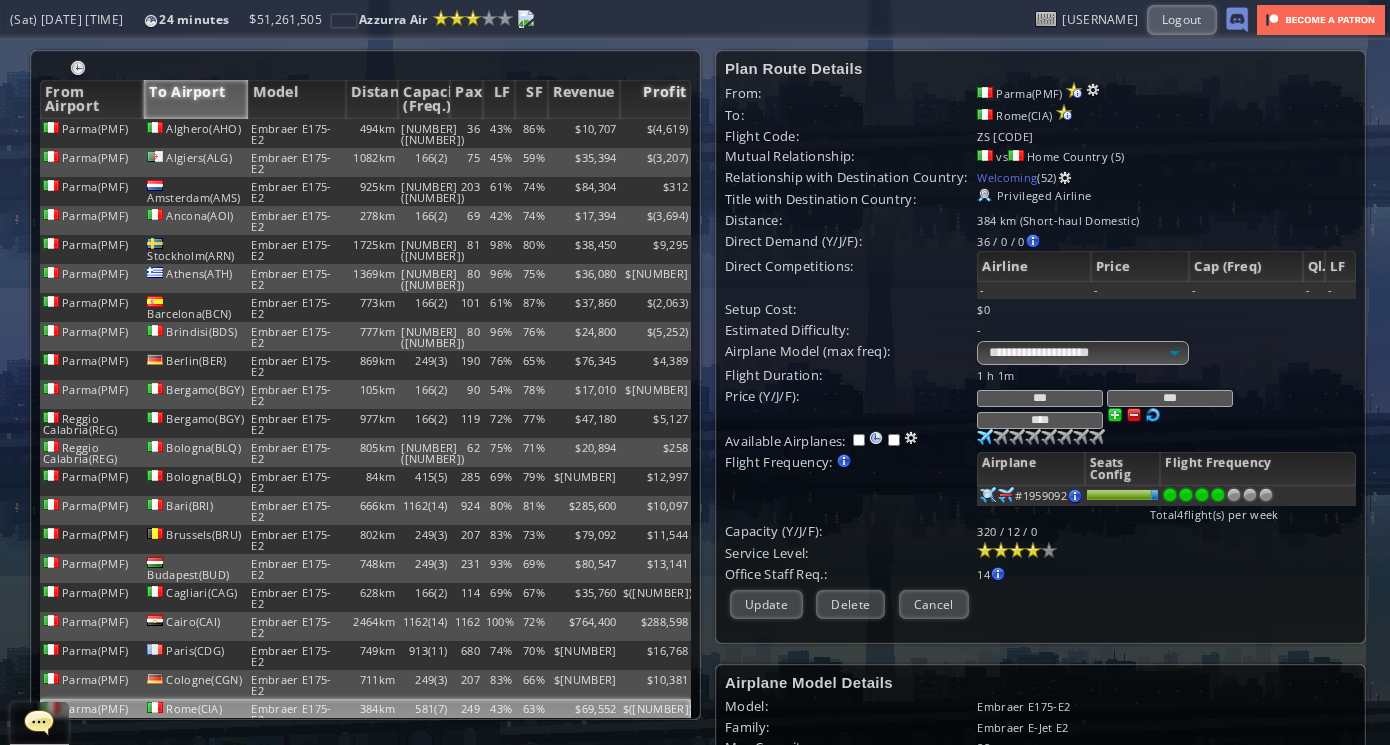click on "Profit" at bounding box center (656, 99) 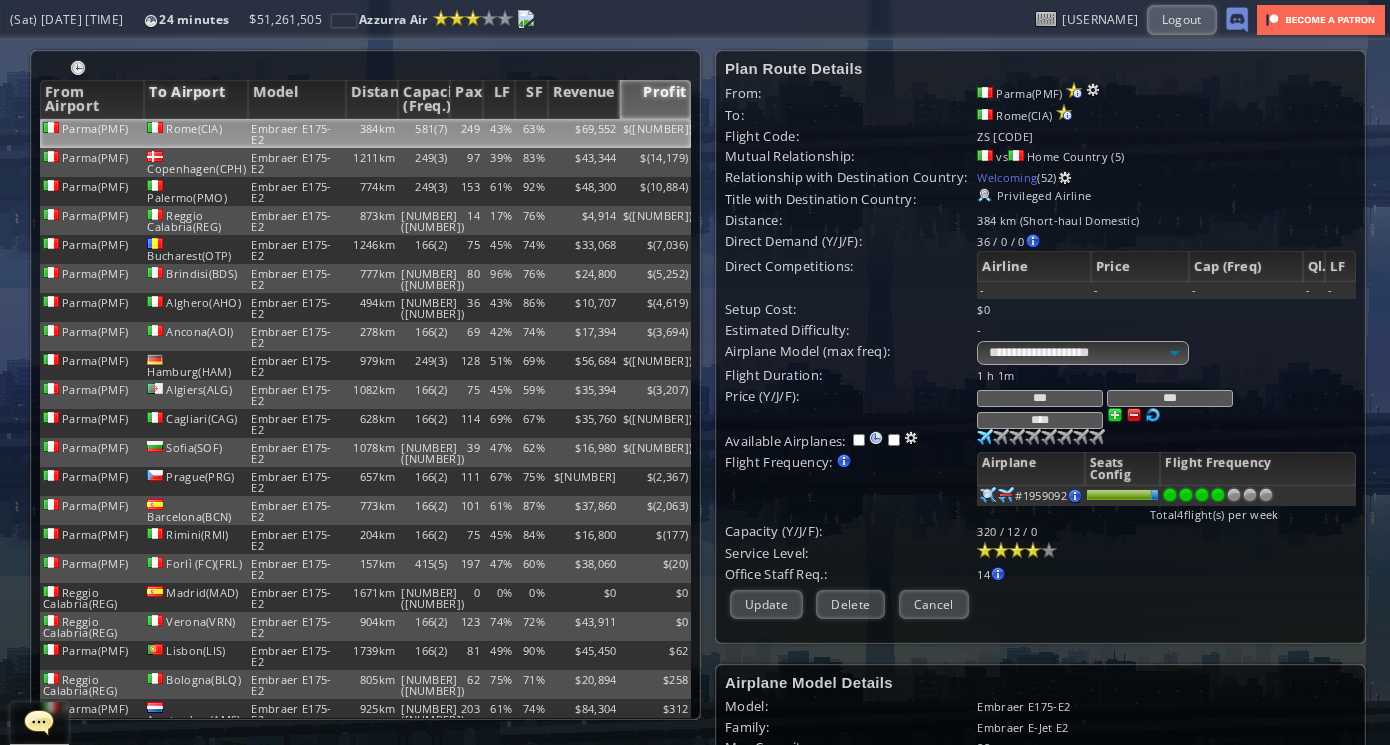 click on "To Airport" at bounding box center (196, 99) 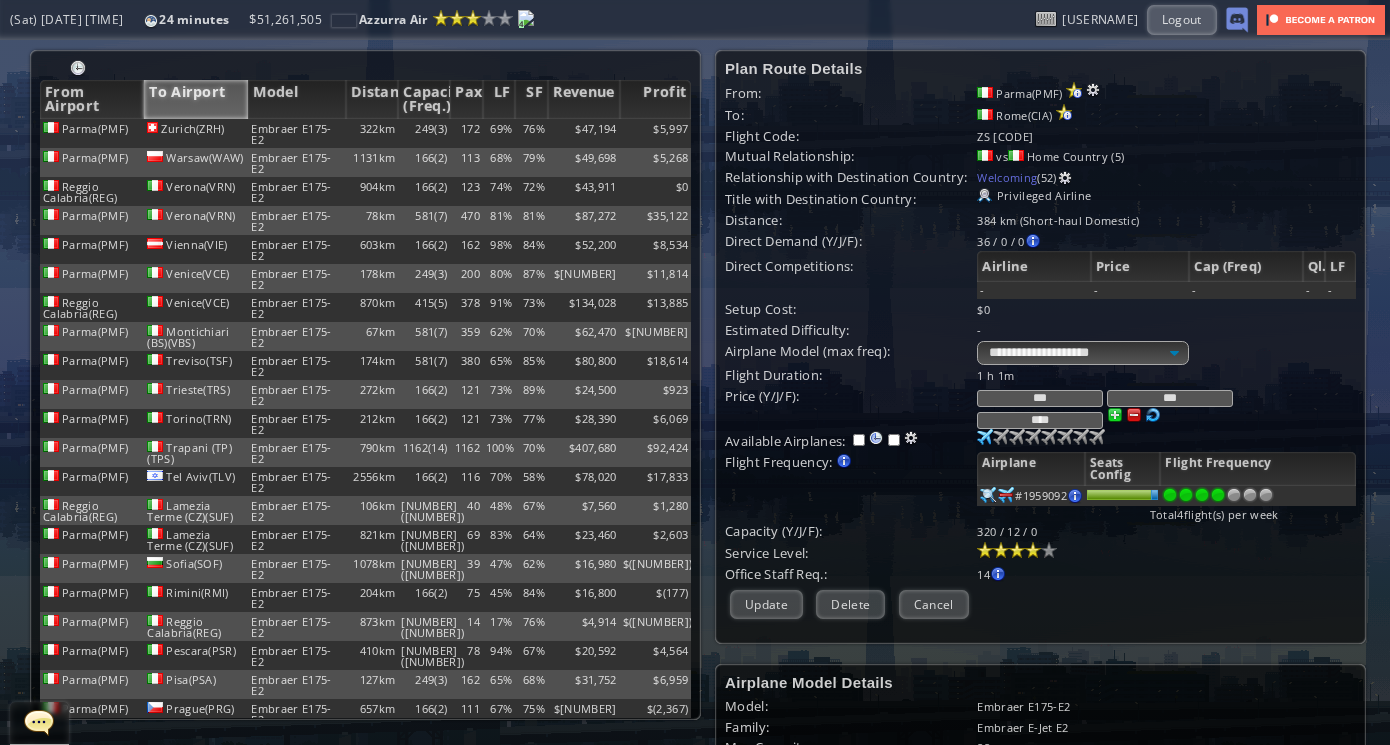 click on "To Airport" at bounding box center [196, 99] 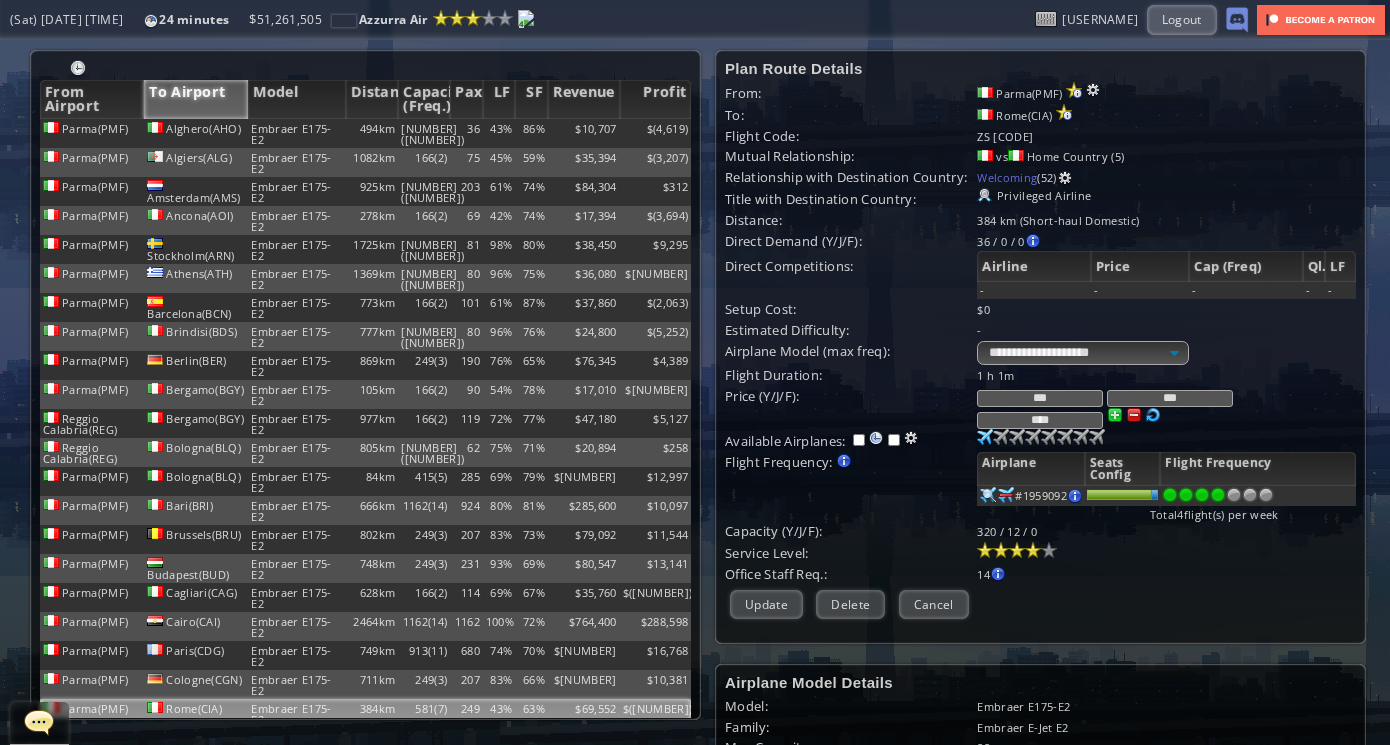 scroll, scrollTop: 0, scrollLeft: 0, axis: both 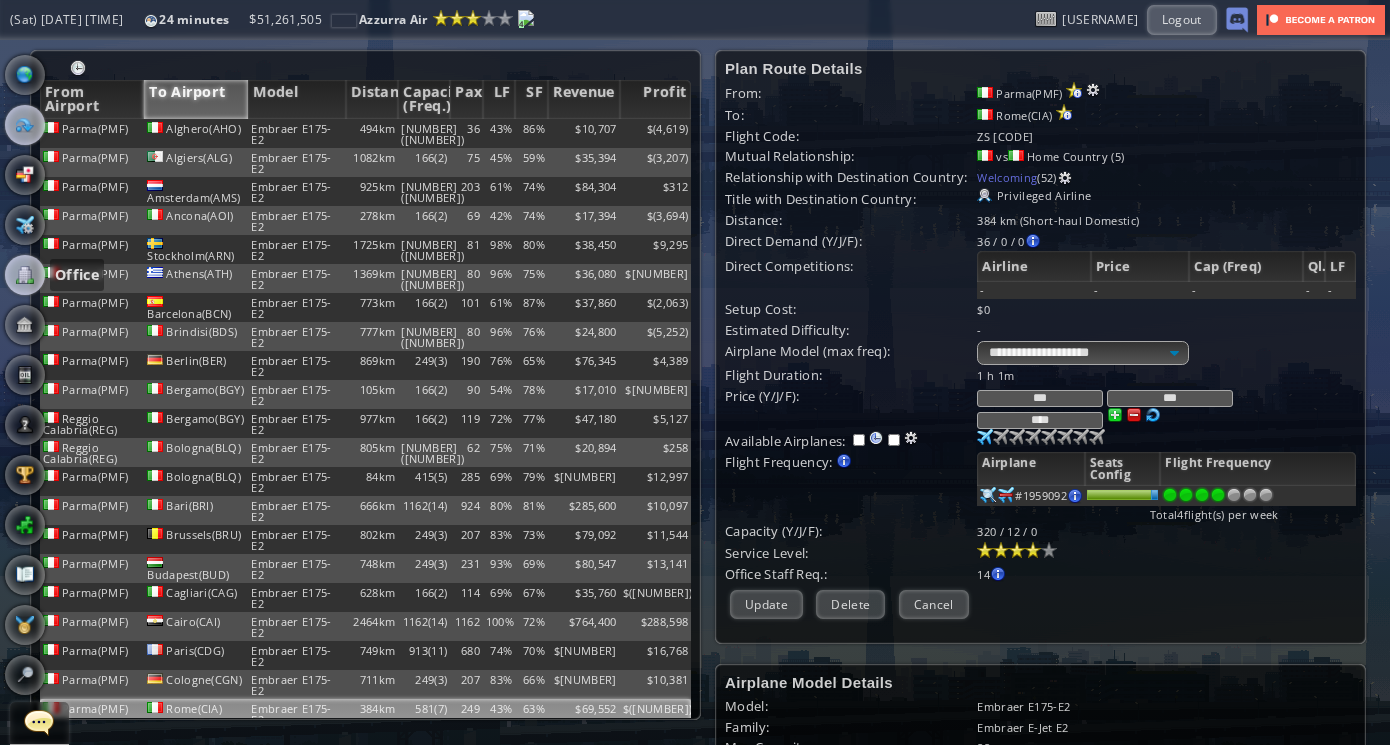 click at bounding box center (25, 275) 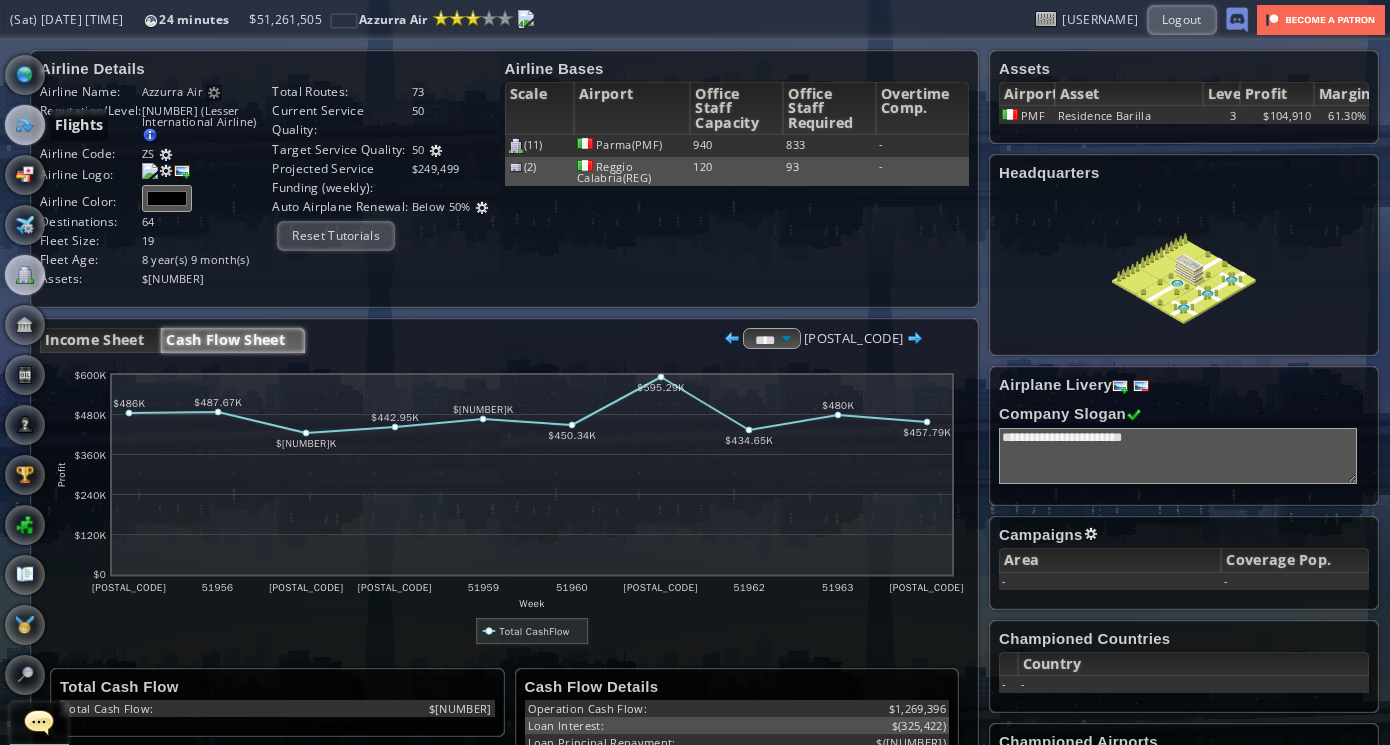 click at bounding box center [25, 125] 